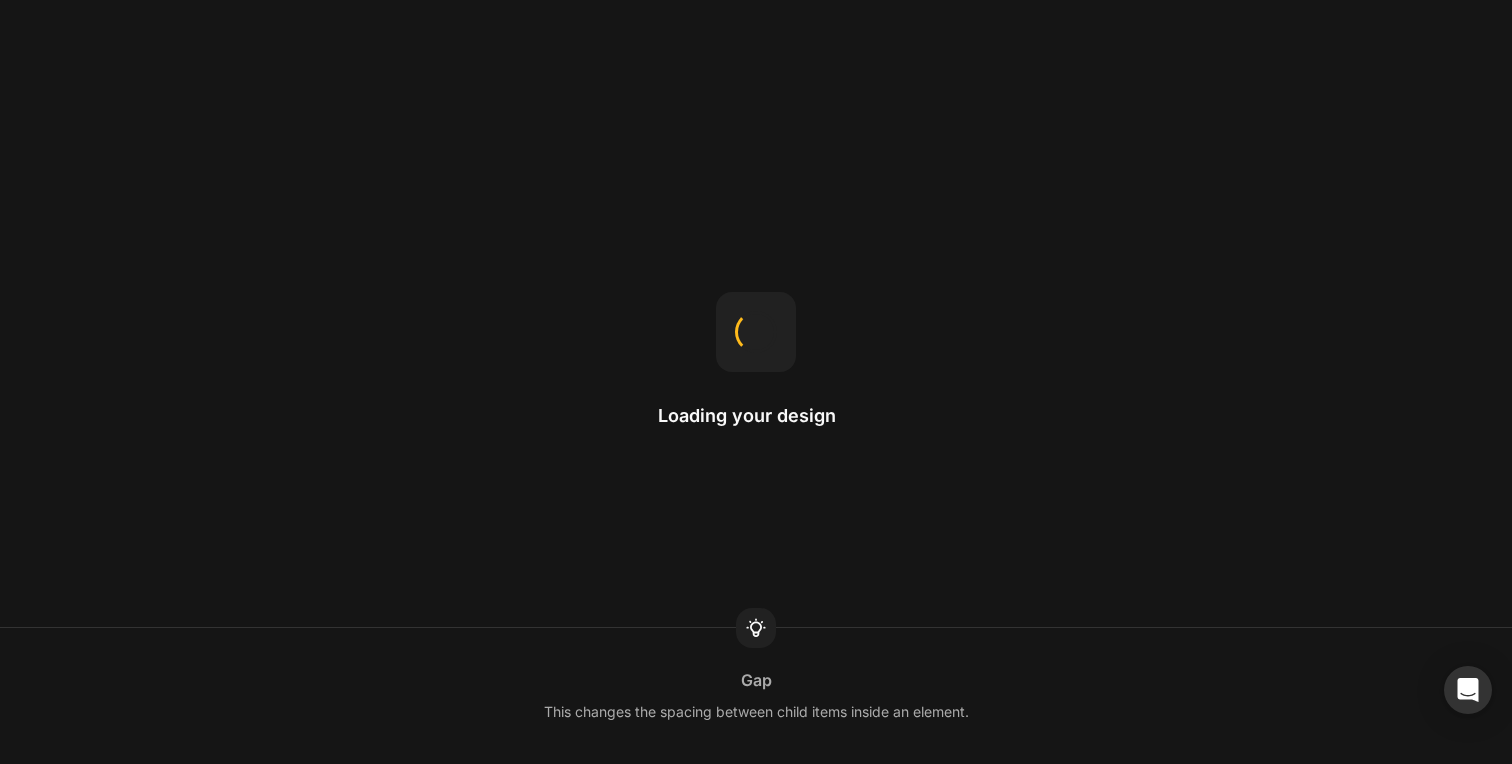 scroll, scrollTop: 0, scrollLeft: 0, axis: both 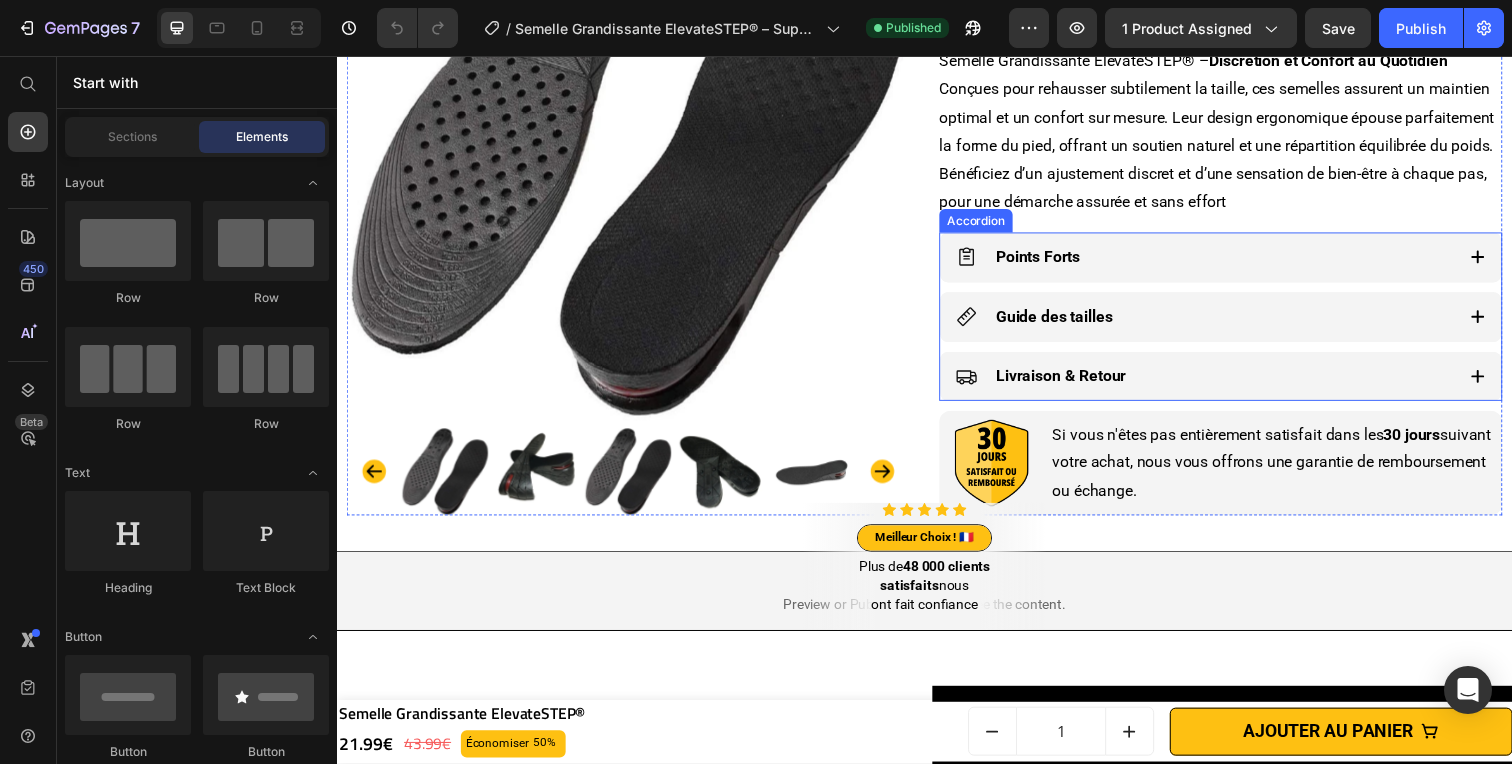 click 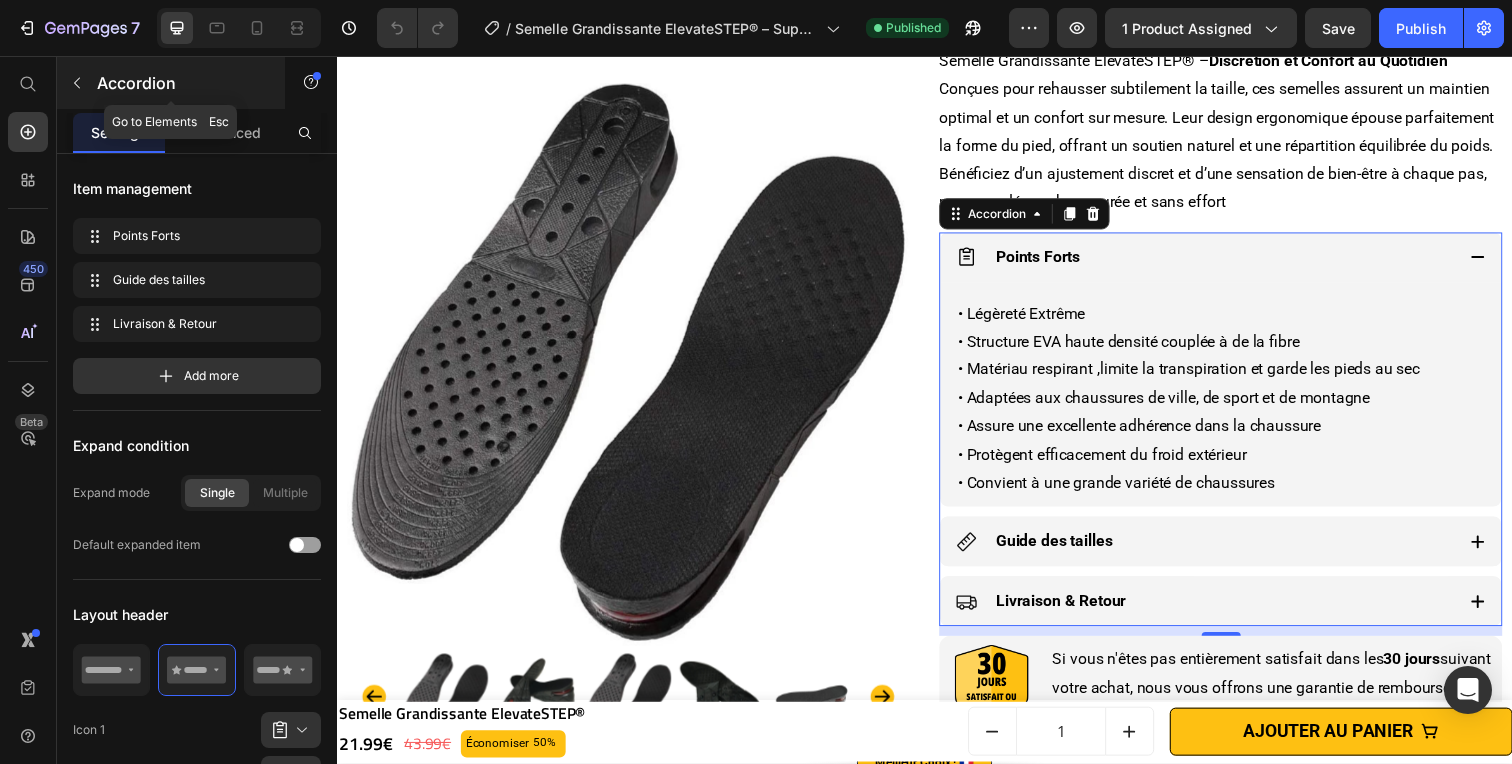 click 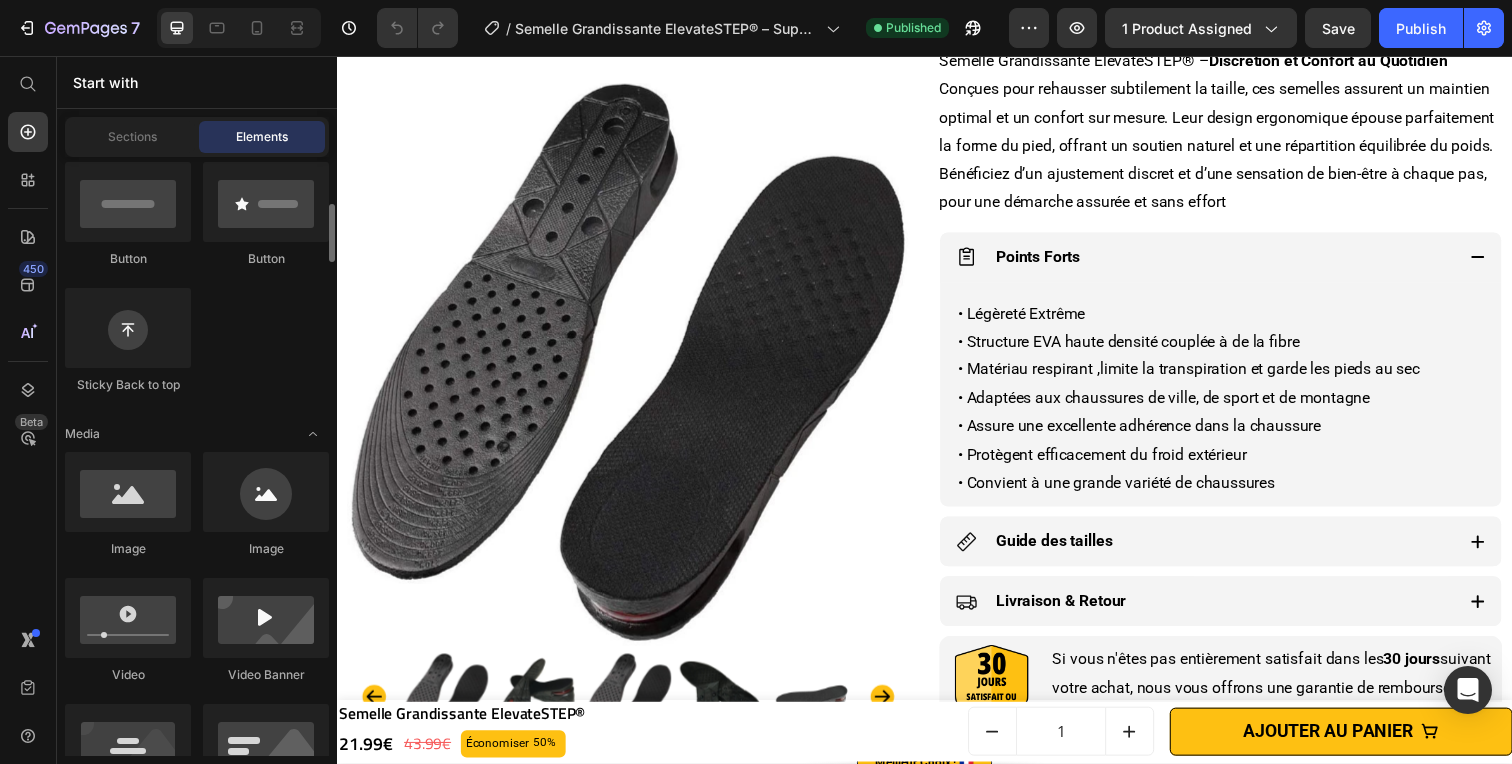 scroll, scrollTop: 513, scrollLeft: 0, axis: vertical 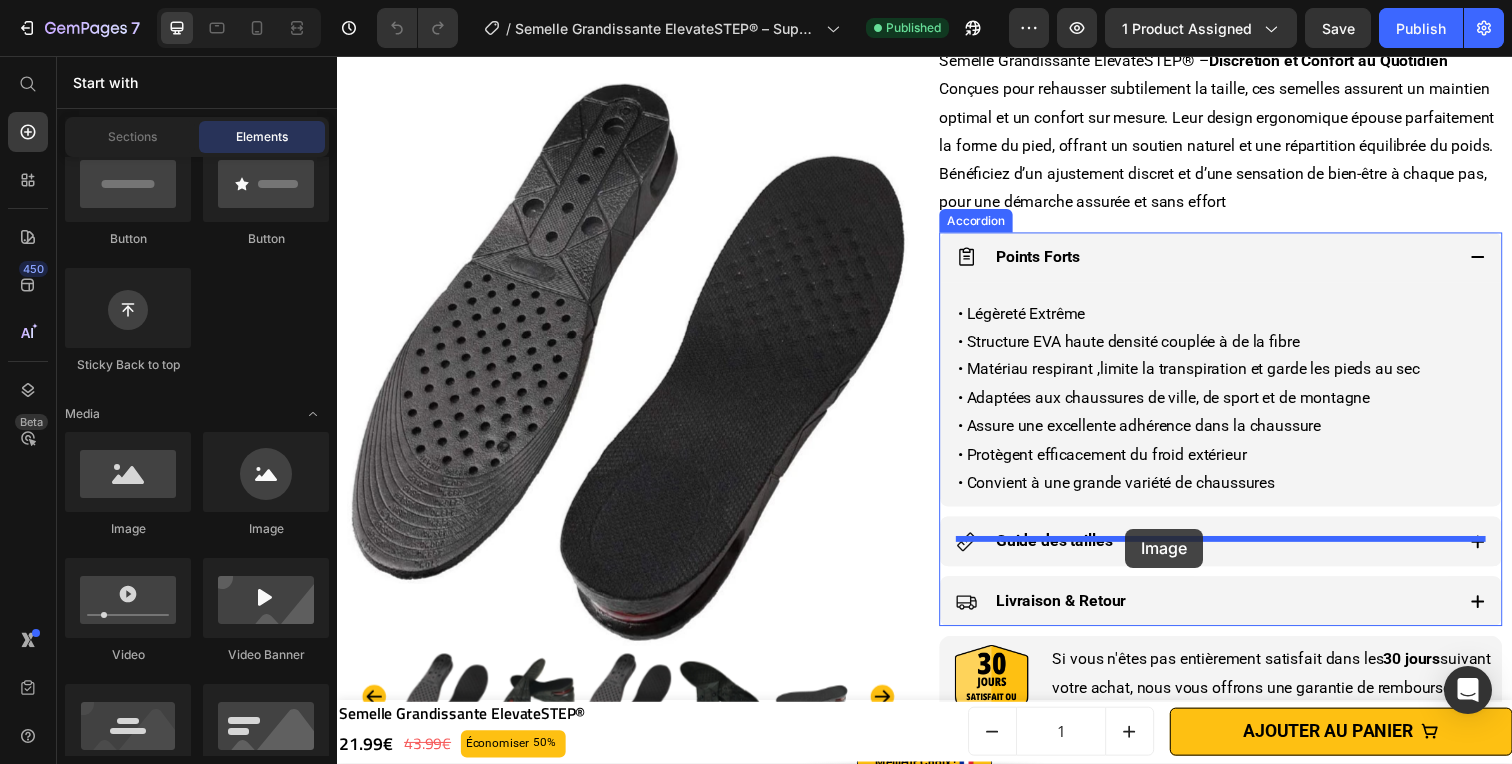 drag, startPoint x: 478, startPoint y: 549, endPoint x: 1142, endPoint y: 539, distance: 664.0753 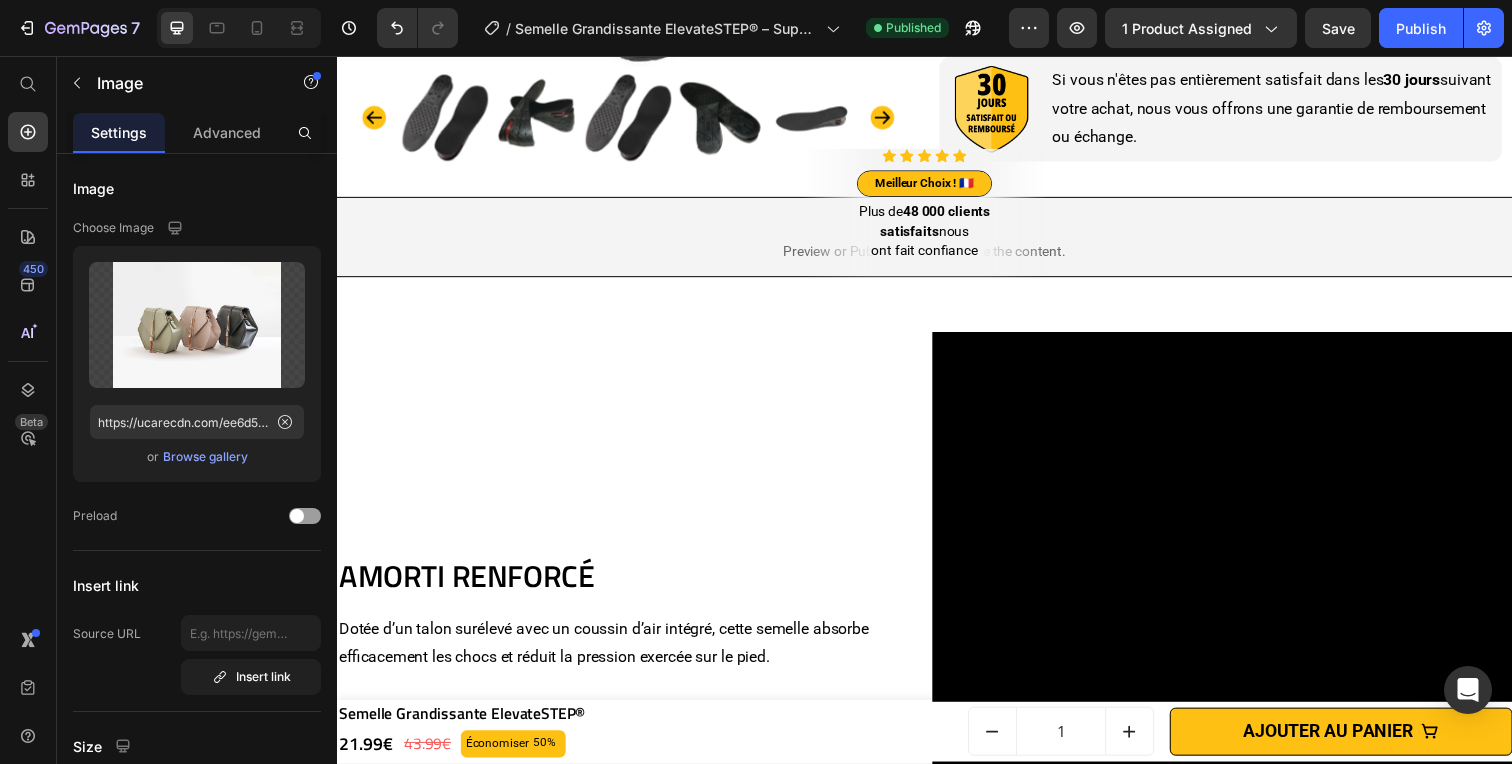 scroll, scrollTop: 1753, scrollLeft: 0, axis: vertical 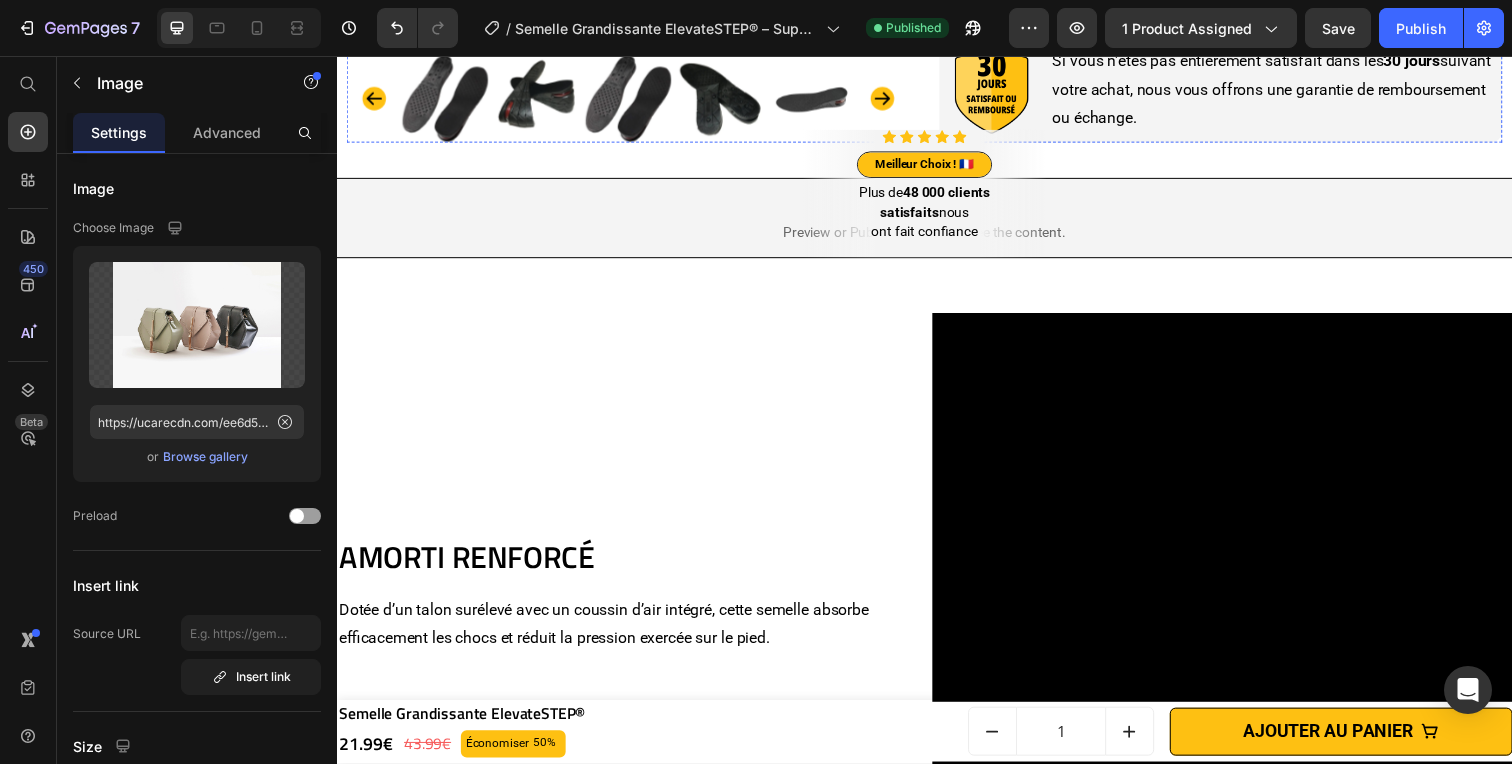 click 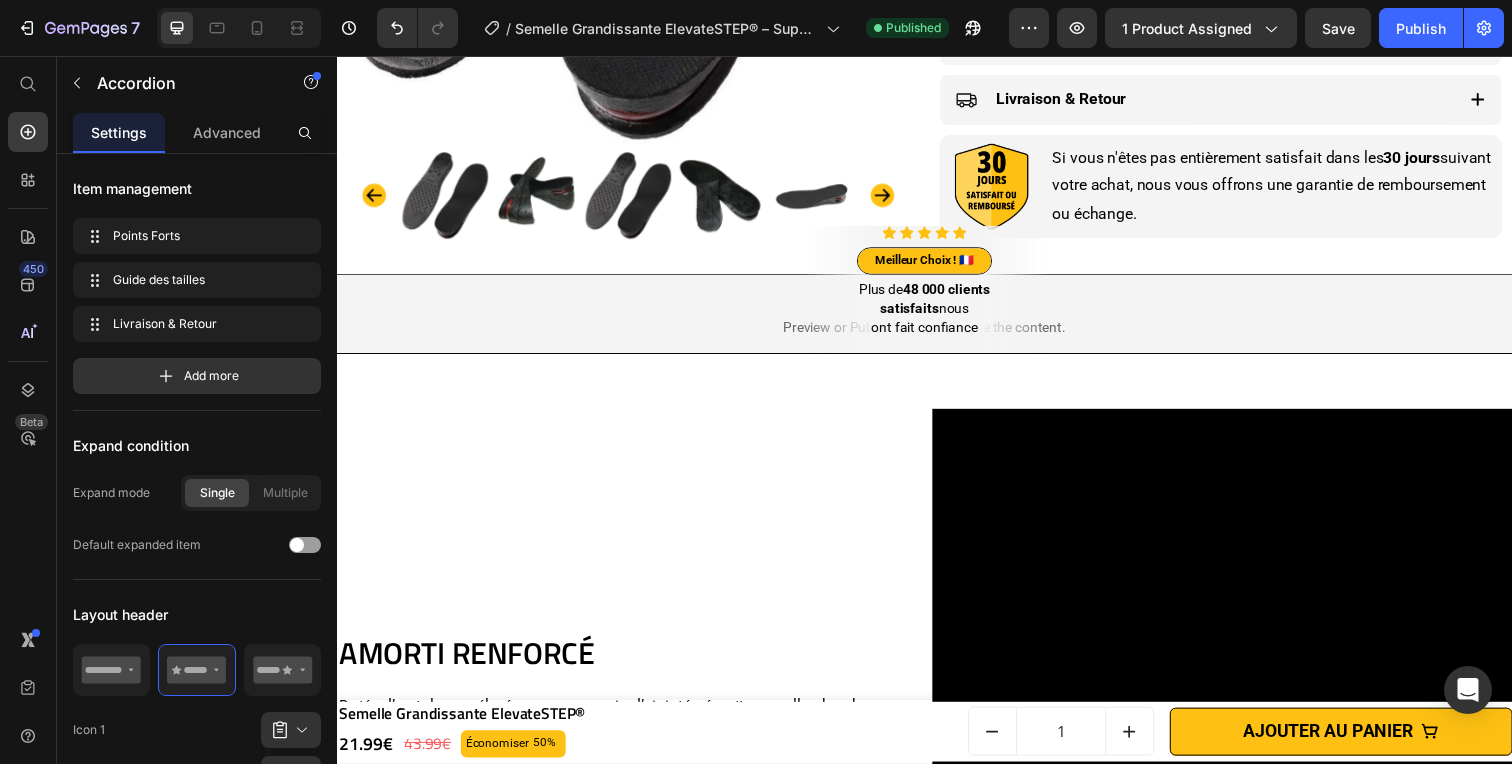 scroll, scrollTop: 1566, scrollLeft: 0, axis: vertical 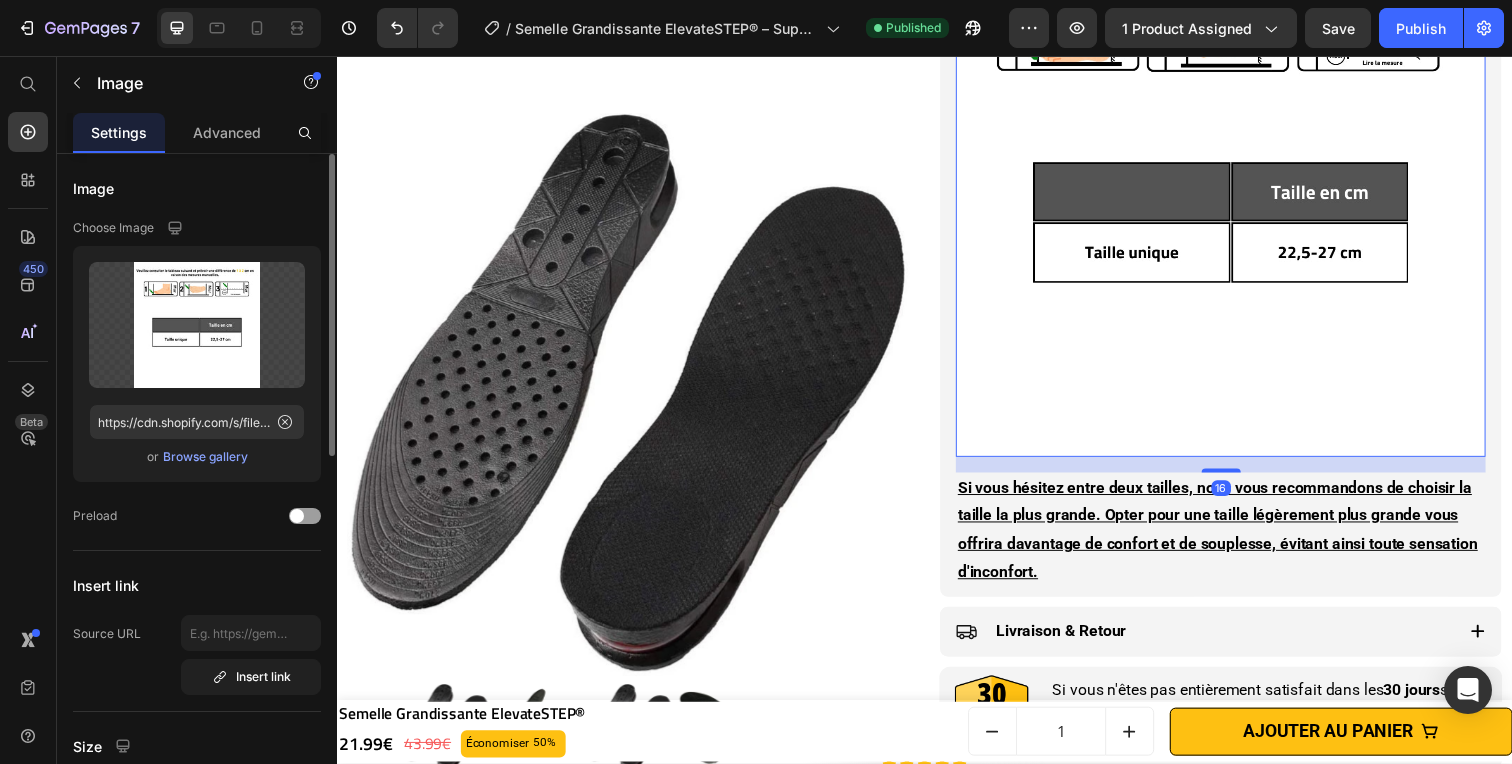 click on "Browse gallery" at bounding box center [205, 457] 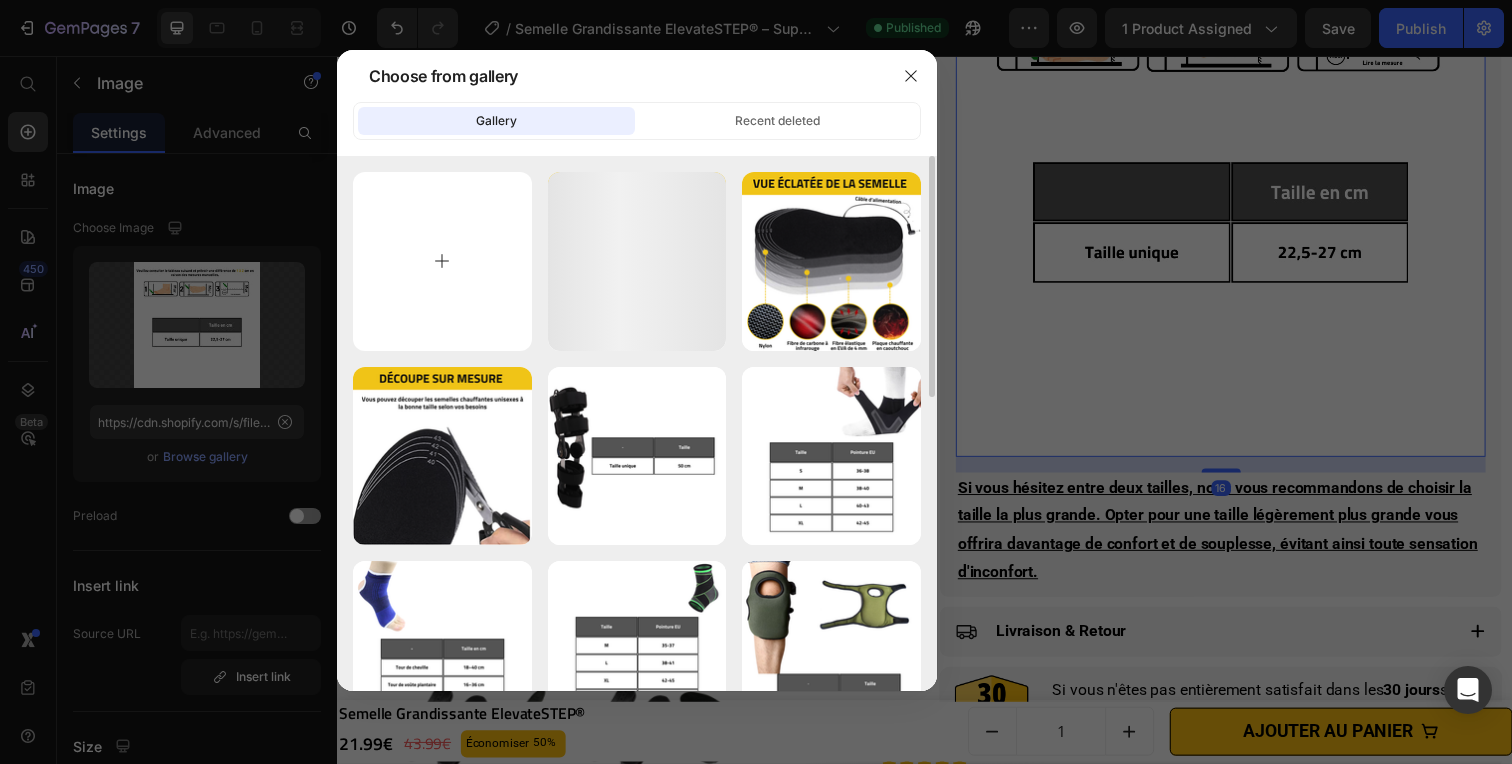 click at bounding box center [442, 261] 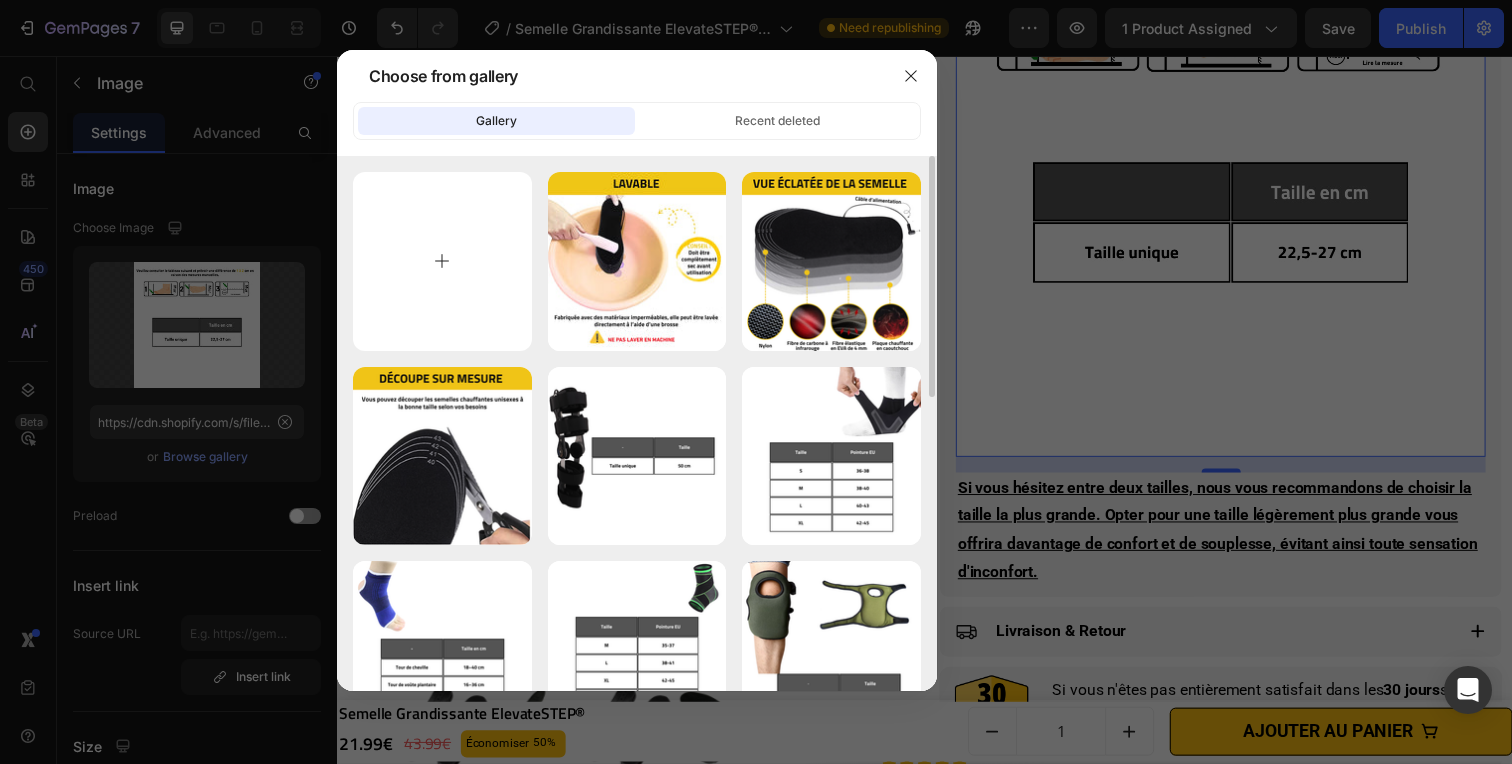 type on "C:\fakepath\Semelle Grandissante ElevateSTEP® (2).png" 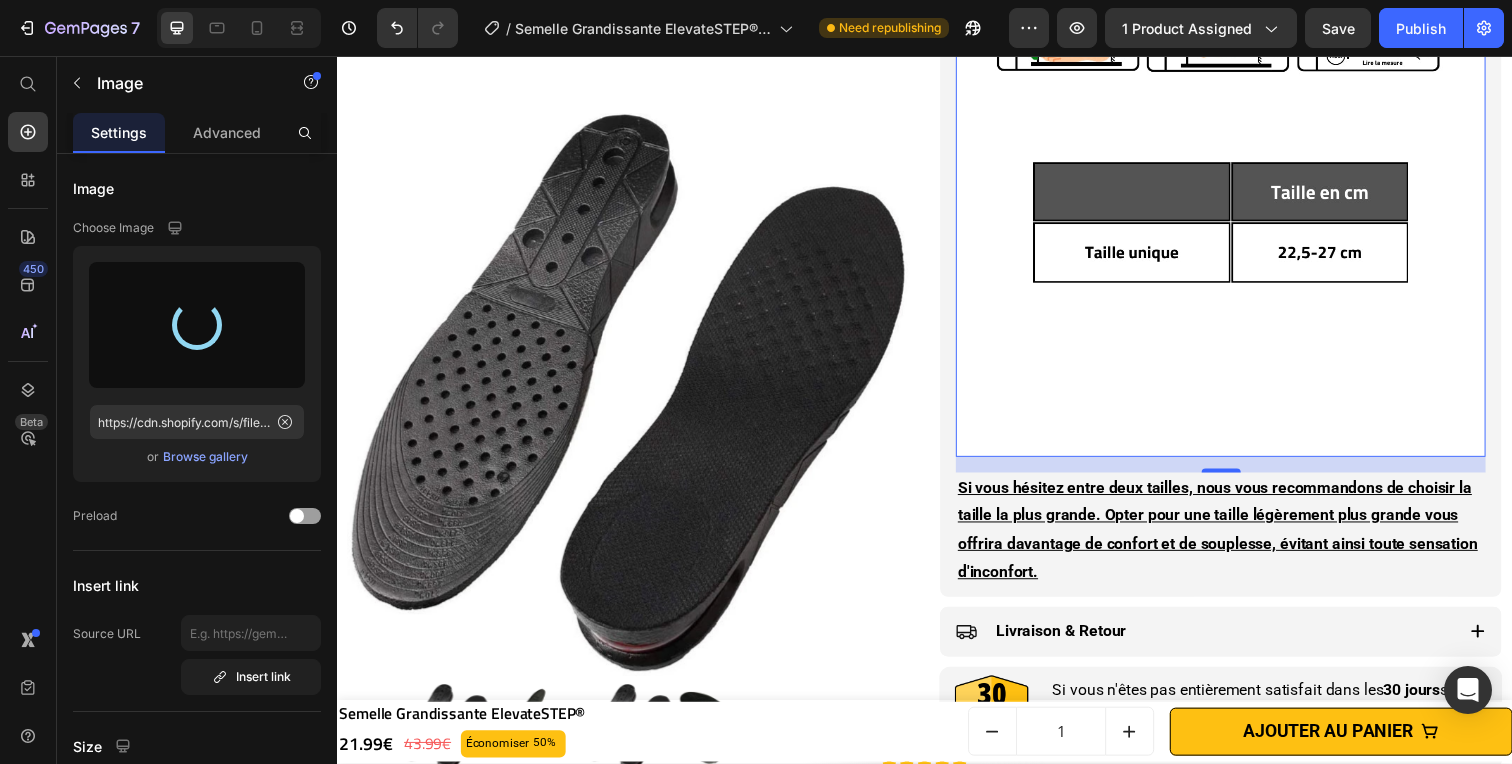type on "https://cdn.shopify.com/s/files/1/0669/2847/6397/files/gempages_498740458483090205-40e77010-f681-418b-afcf-14431e67d8cf.png" 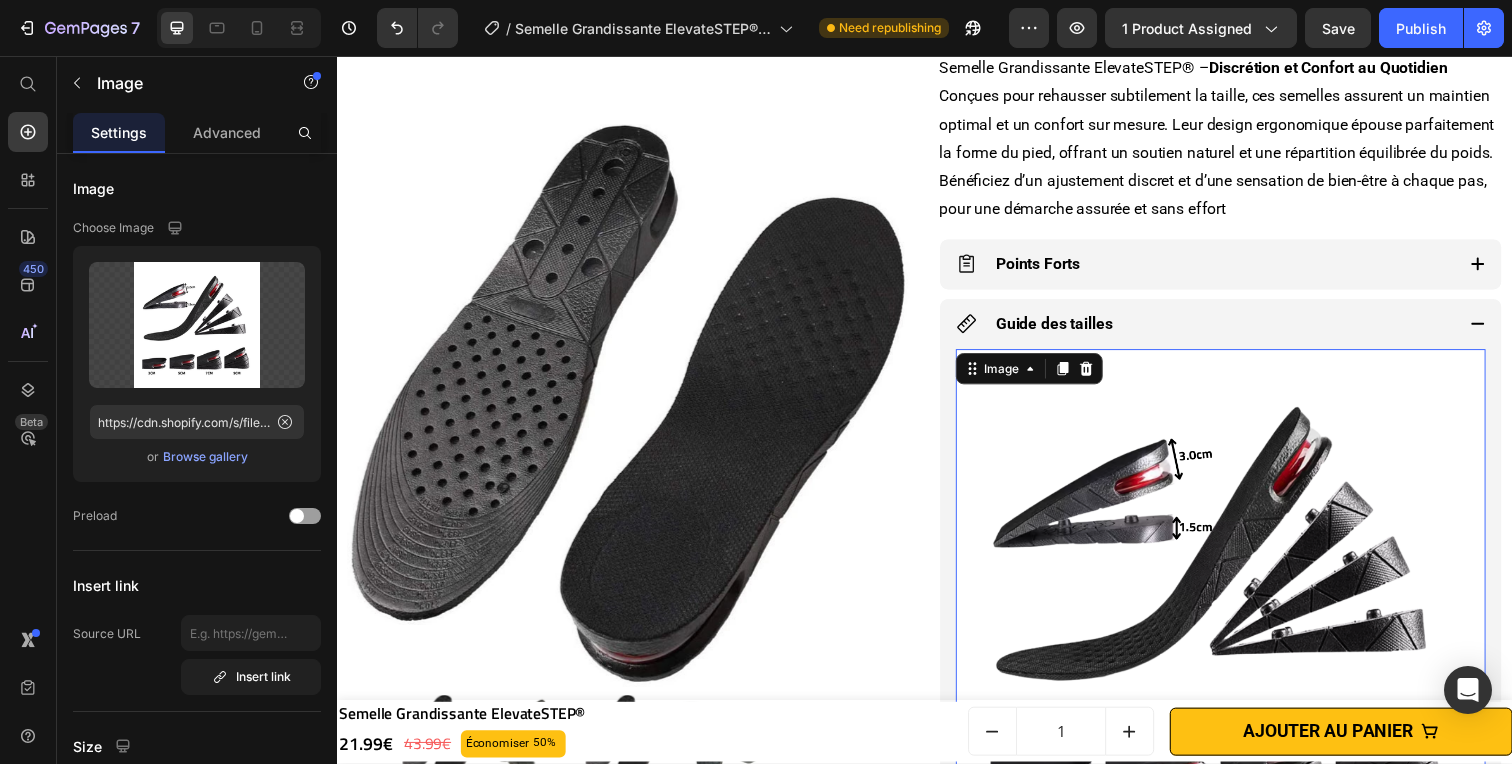 scroll, scrollTop: 1108, scrollLeft: 0, axis: vertical 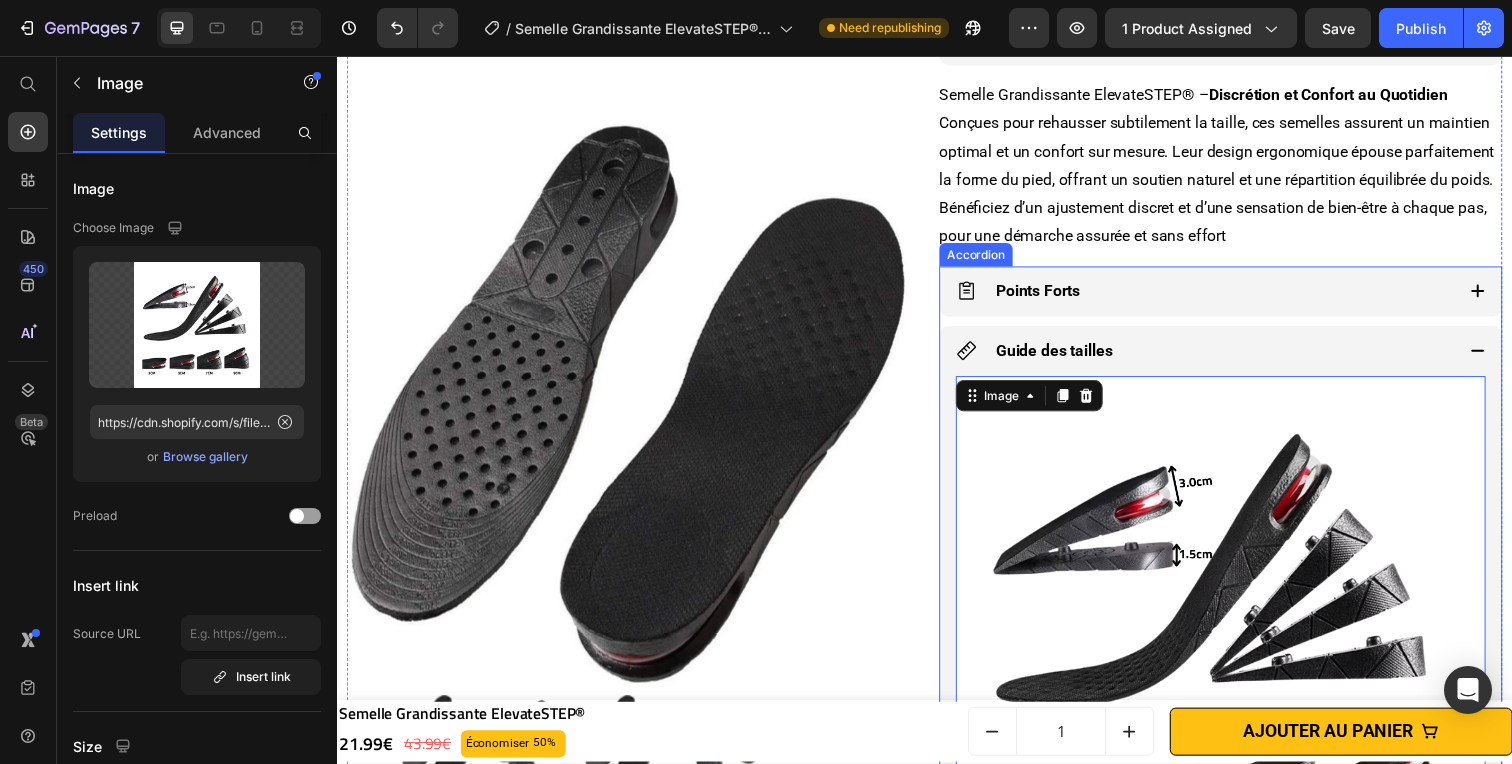 click 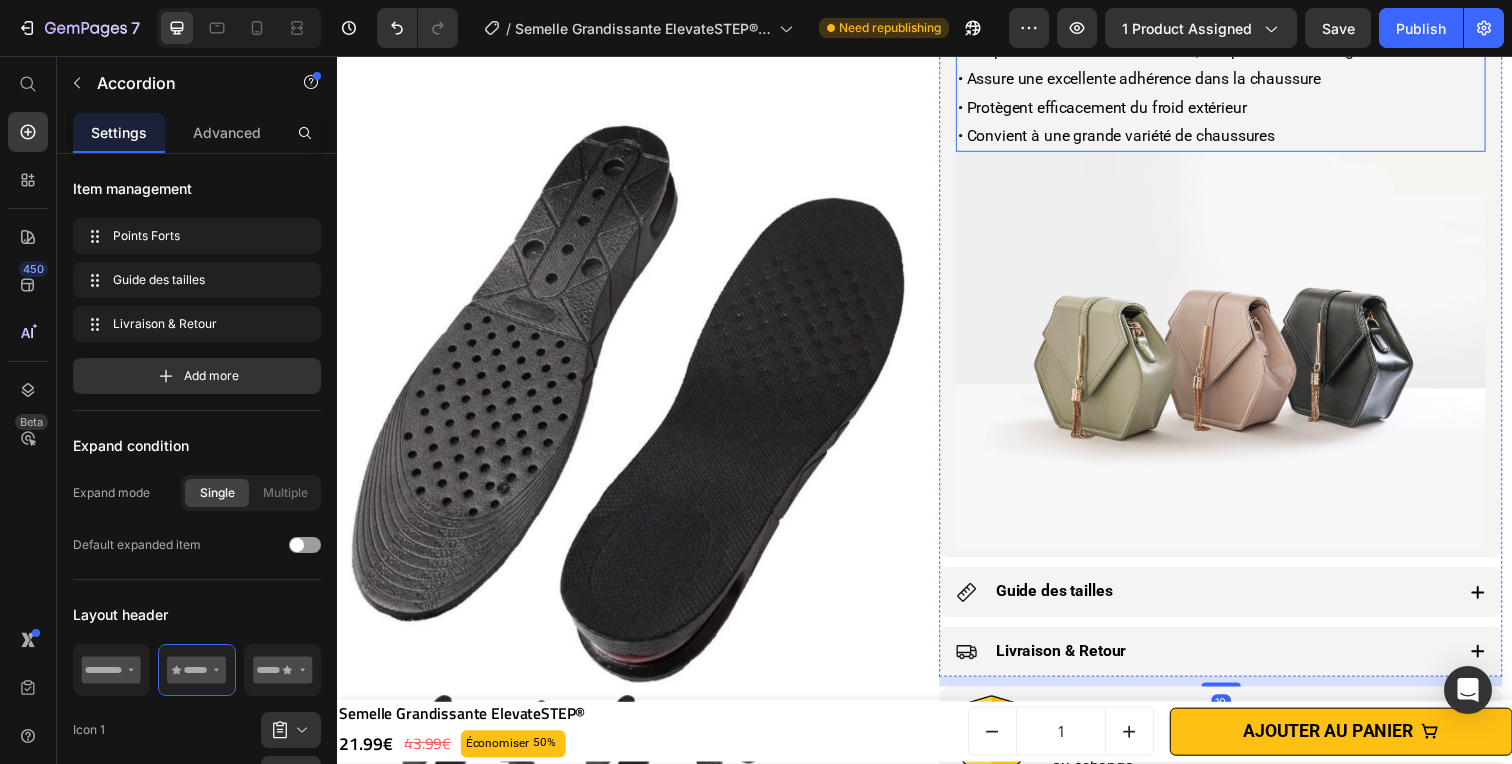 scroll, scrollTop: 1523, scrollLeft: 0, axis: vertical 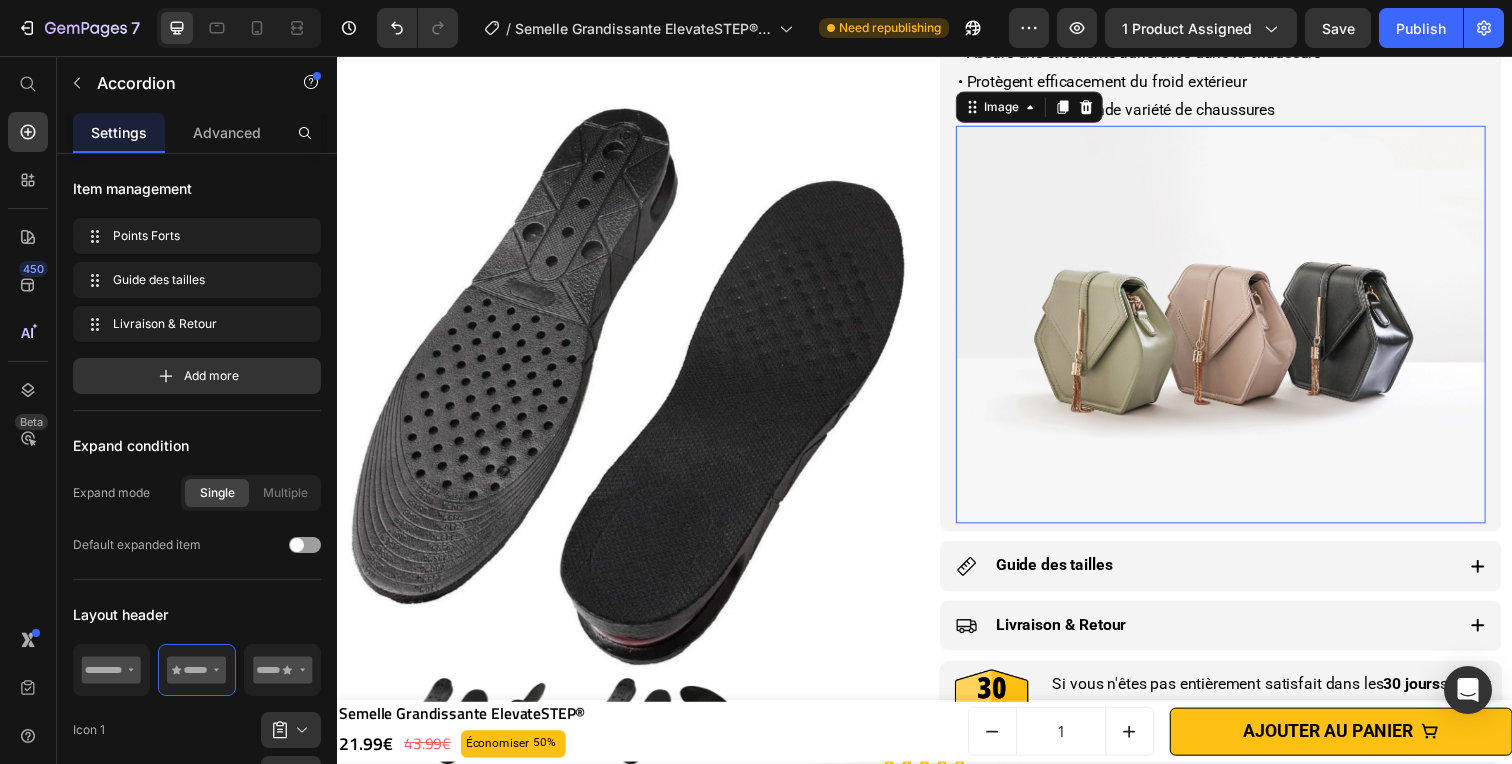 click at bounding box center (1239, 331) 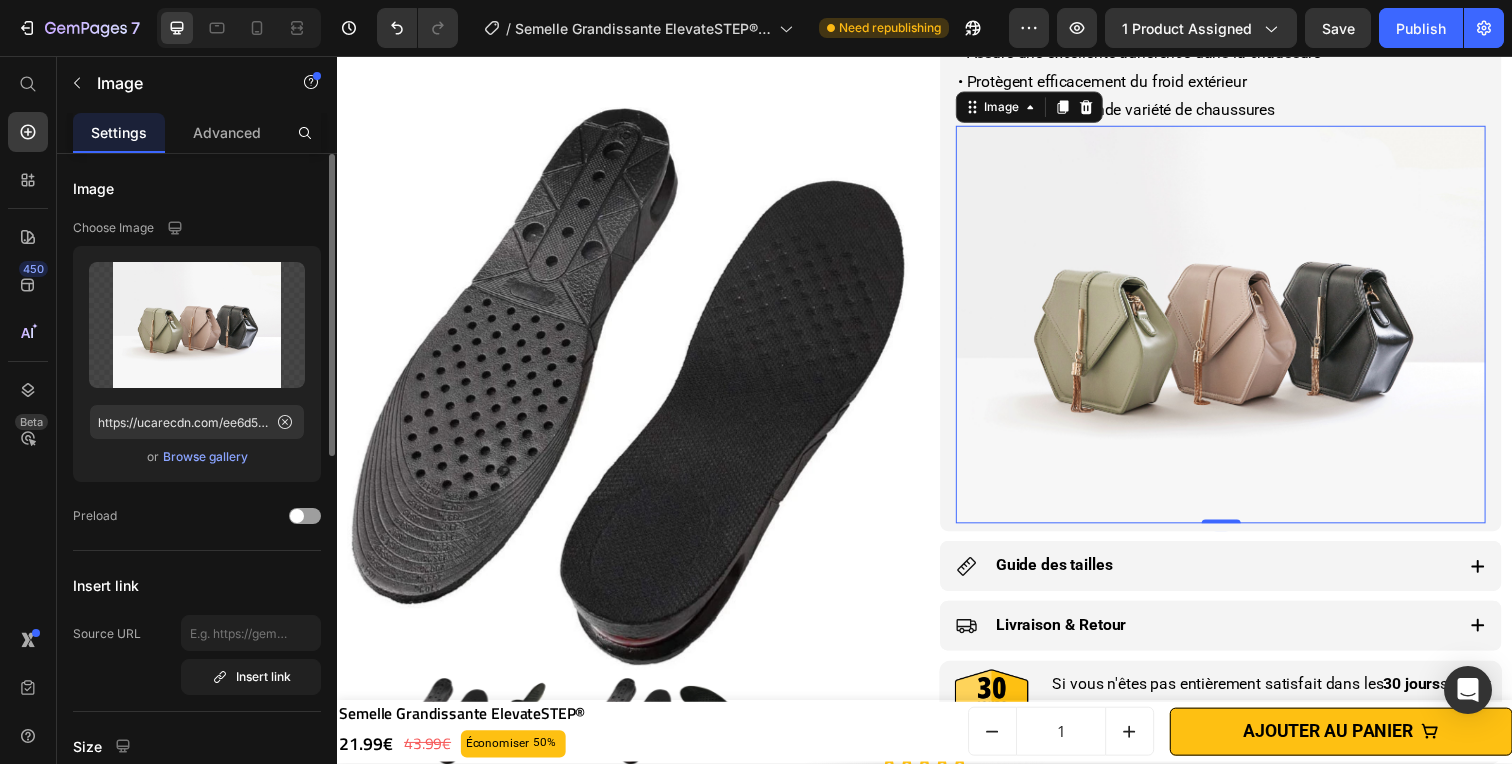 click on "Browse gallery" at bounding box center (205, 457) 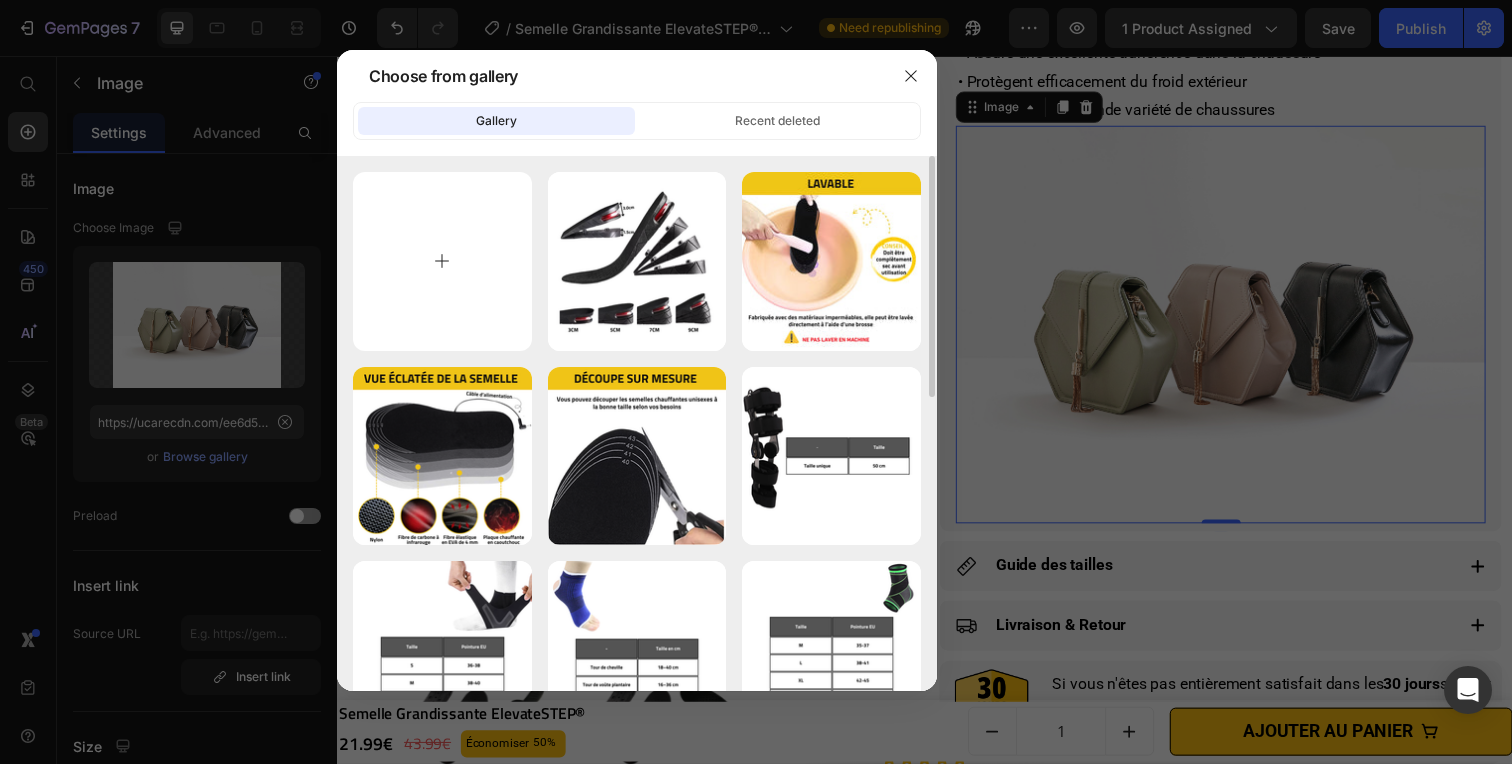 click at bounding box center [442, 261] 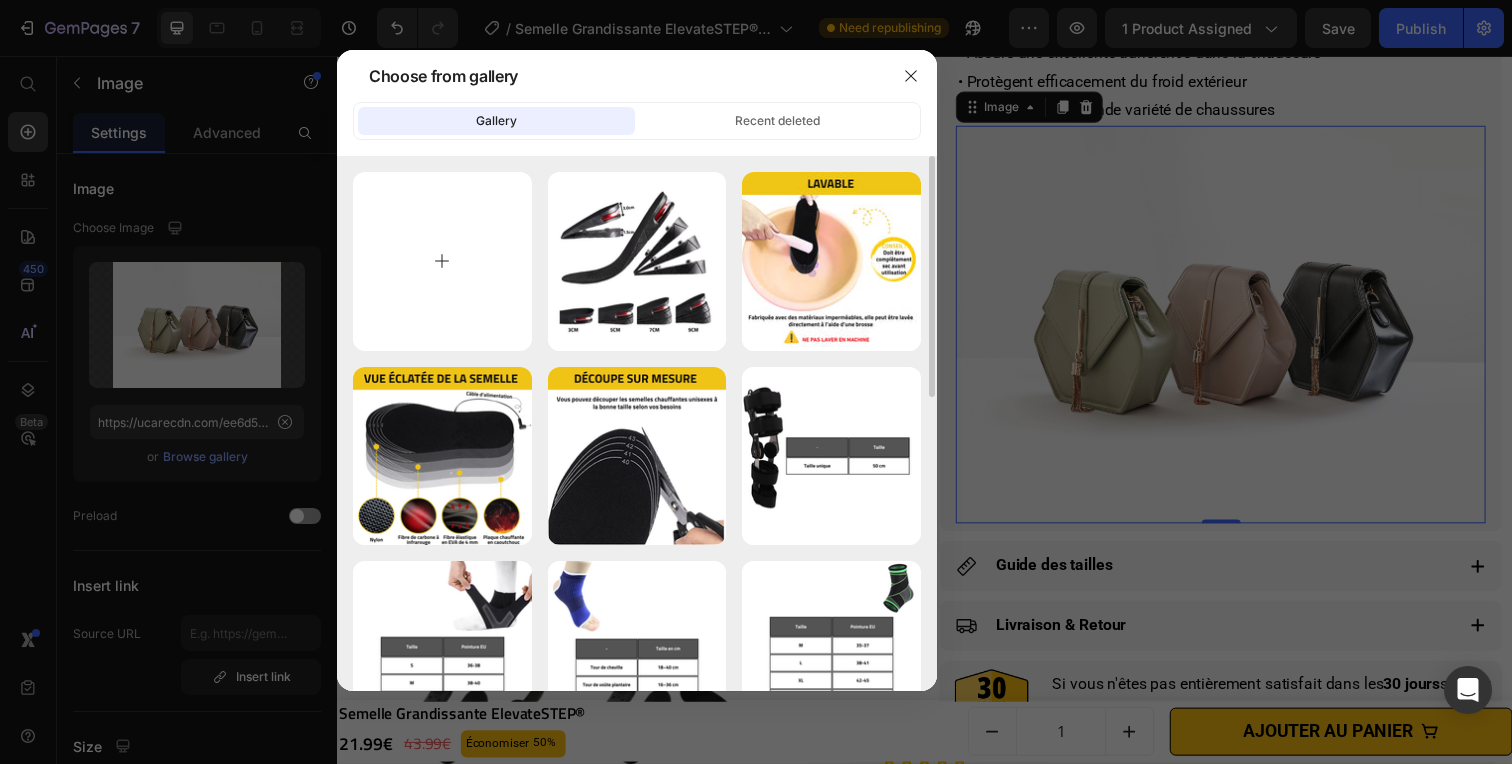 type on "C:\fakepath\Semelle Grandissante ElevateSTEP® (3).png" 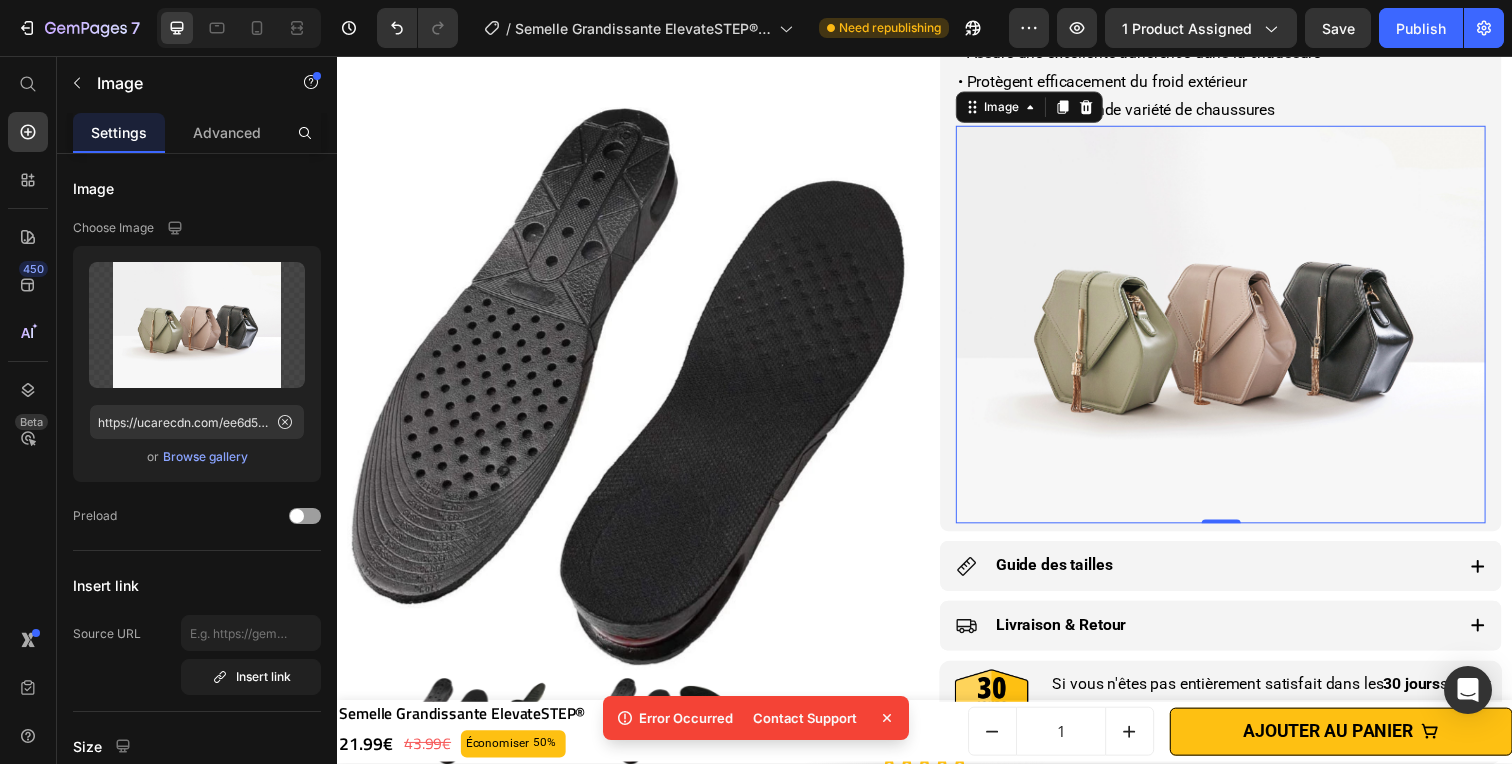 click at bounding box center (1239, 331) 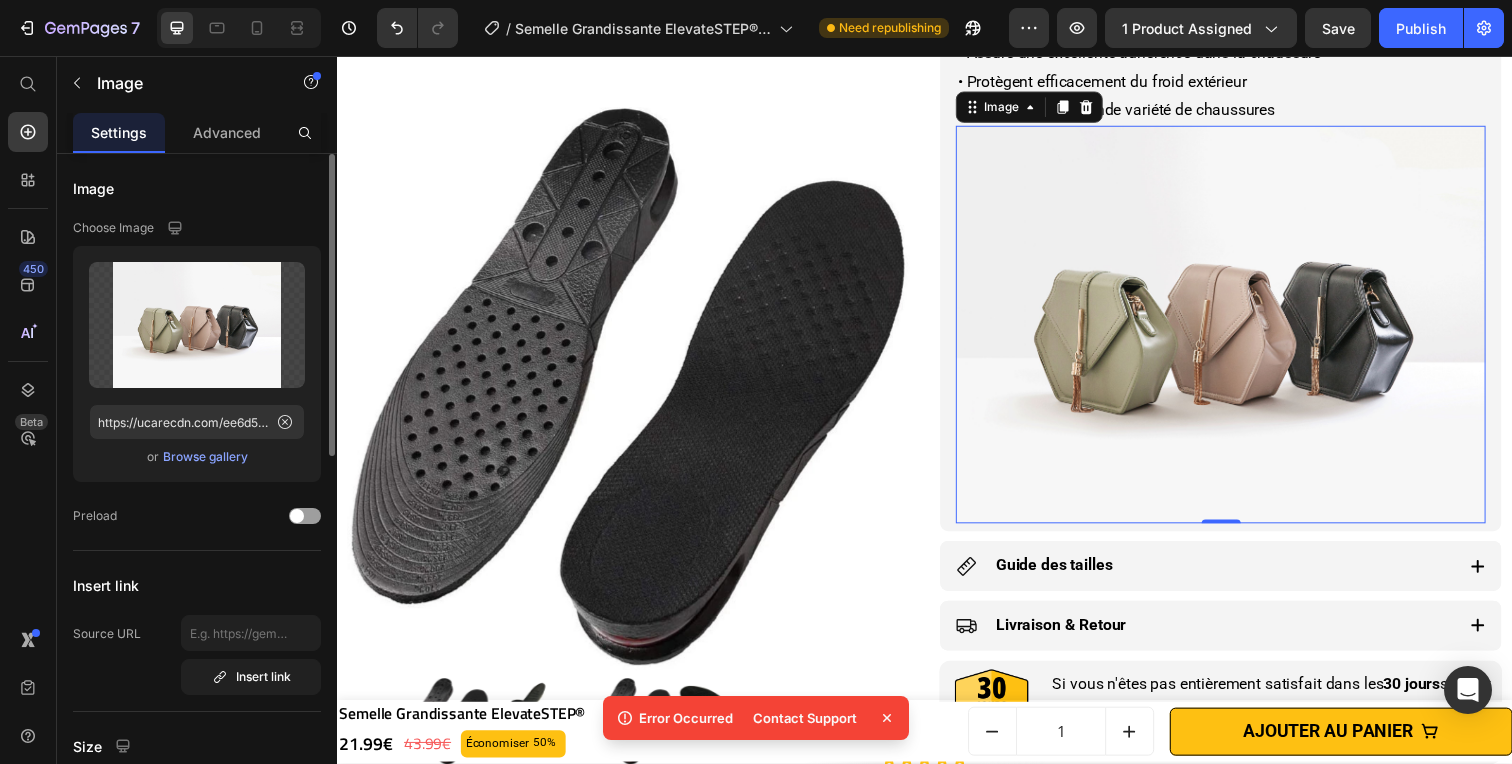 click on "Browse gallery" at bounding box center (205, 457) 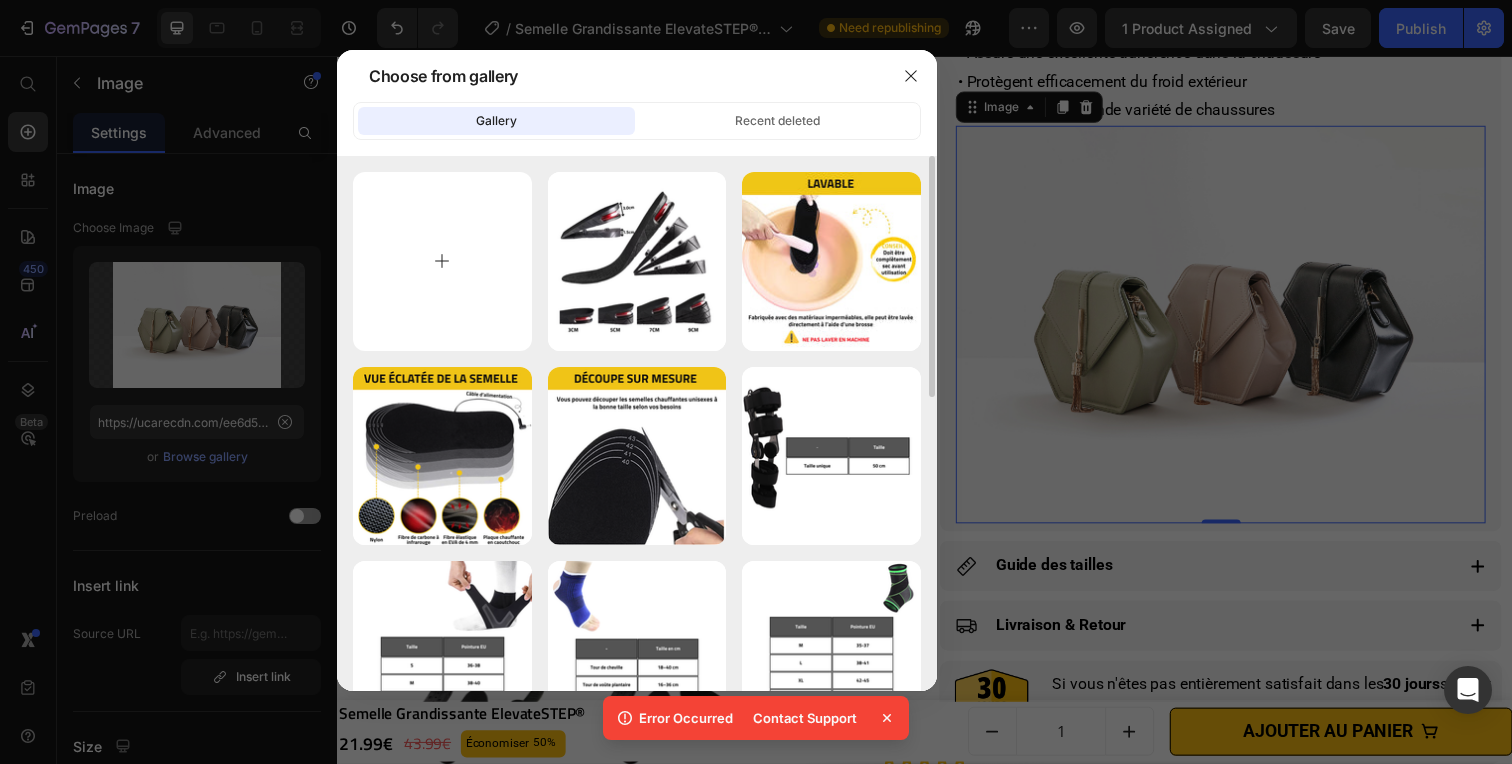 click at bounding box center (442, 261) 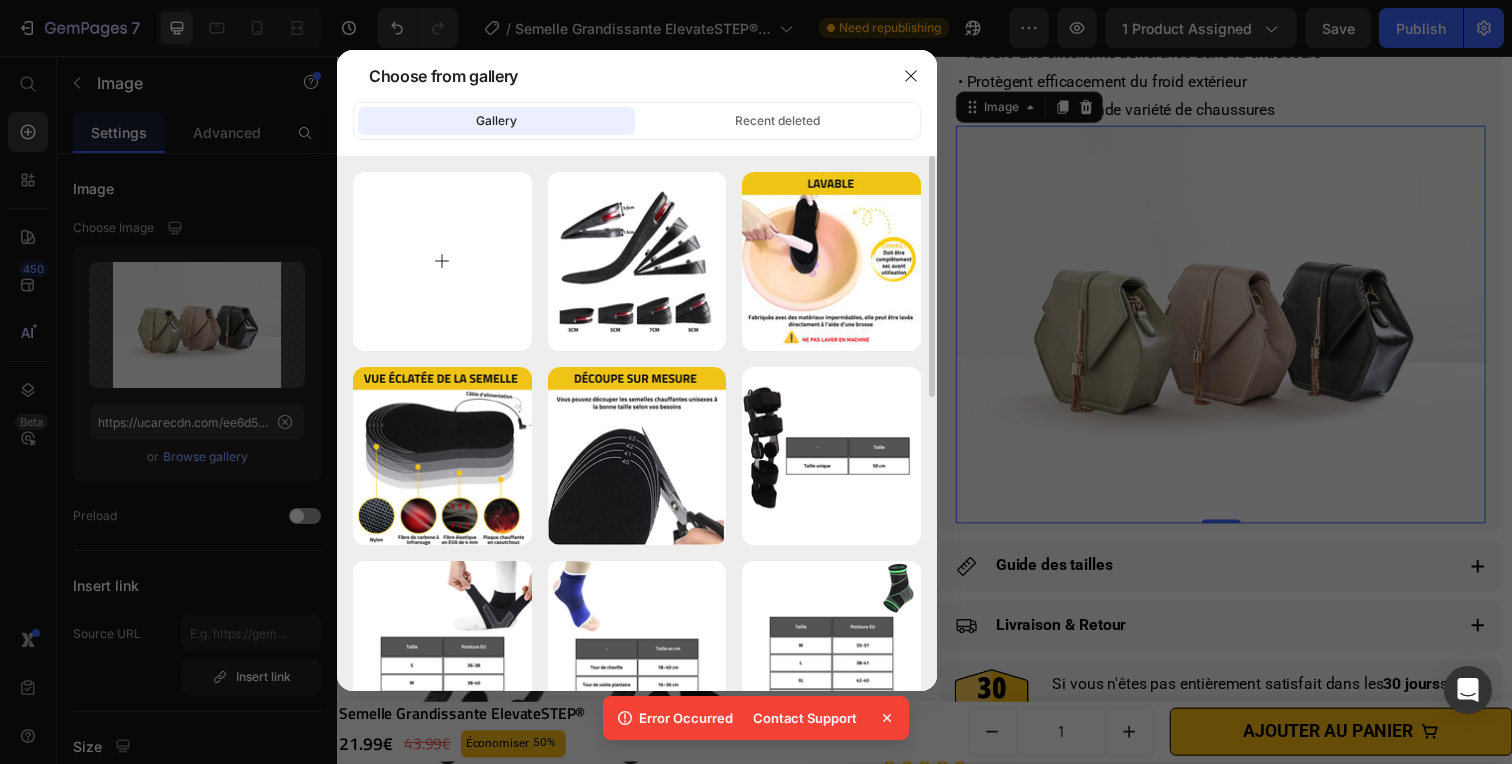 type on "C:\fakepath\Semelle Grandissante ElevateSTEP® (3).png" 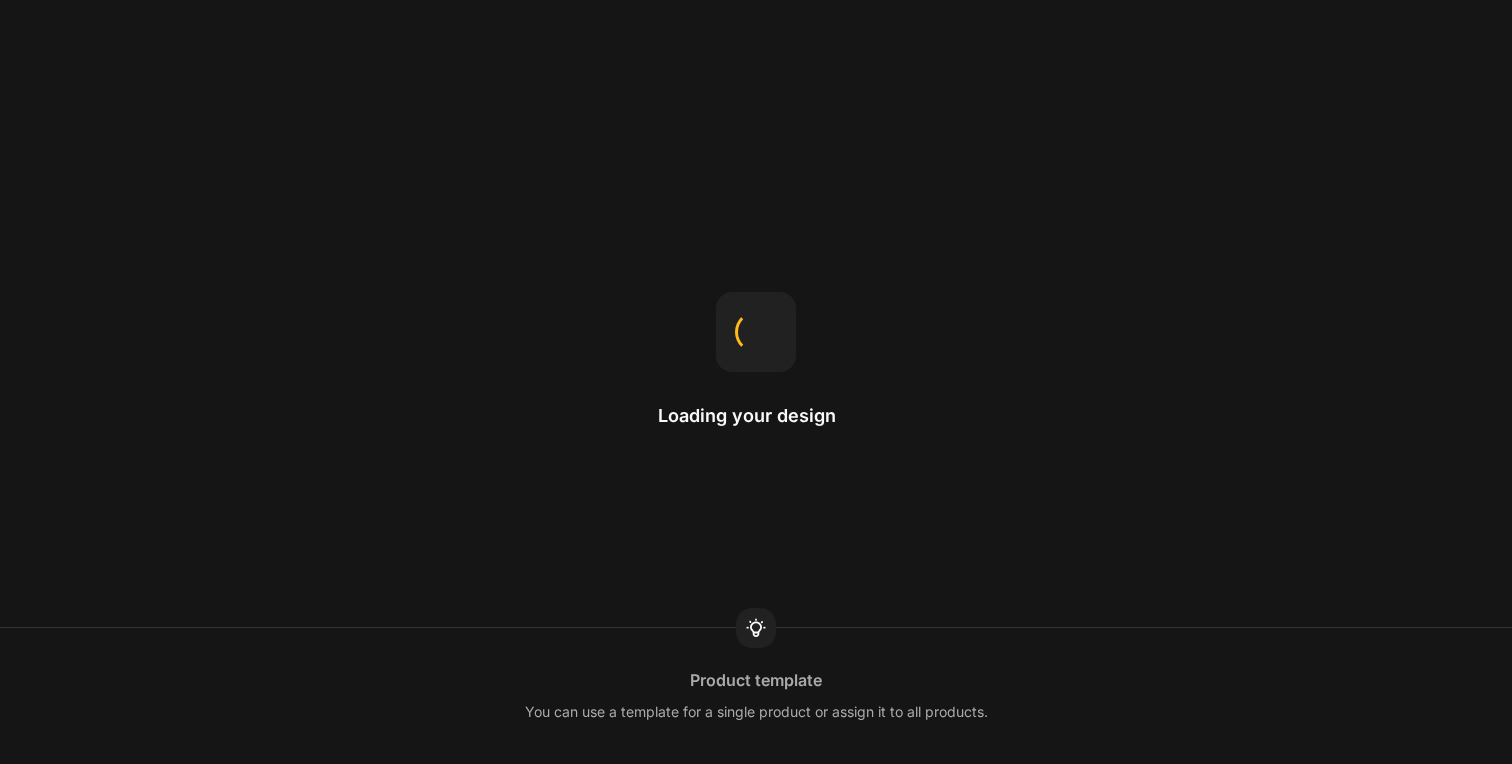 scroll, scrollTop: 0, scrollLeft: 0, axis: both 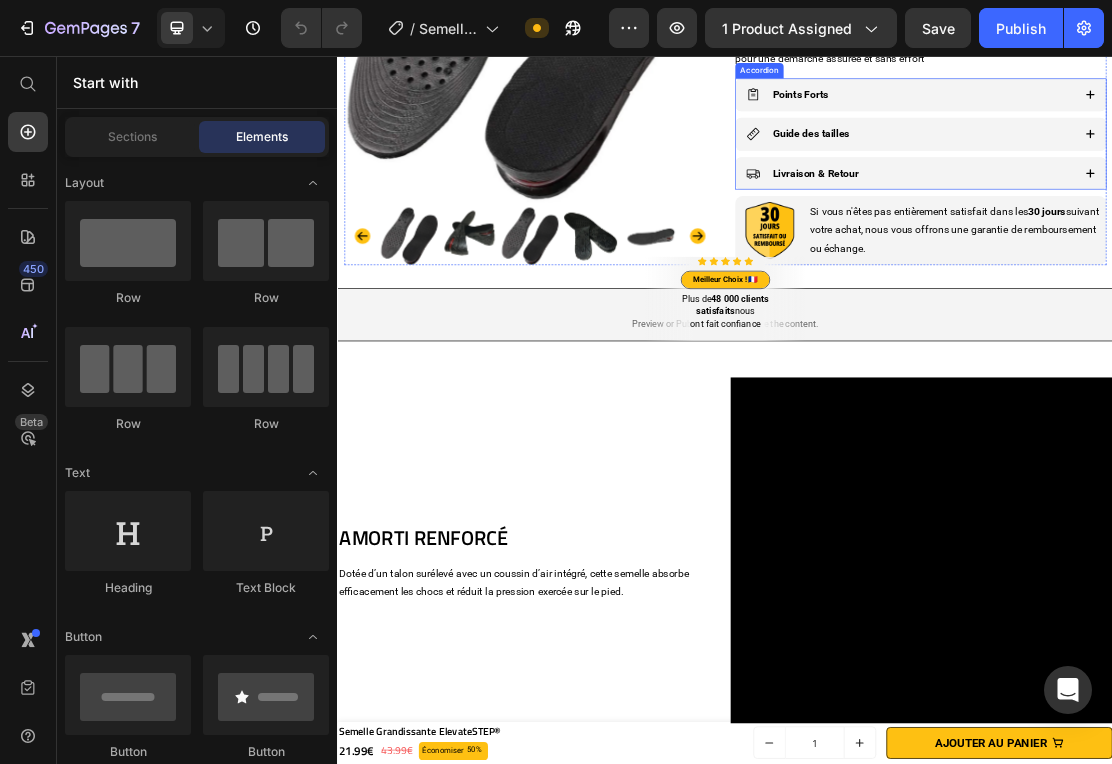 click on "Points Forts" at bounding box center (1223, 116) 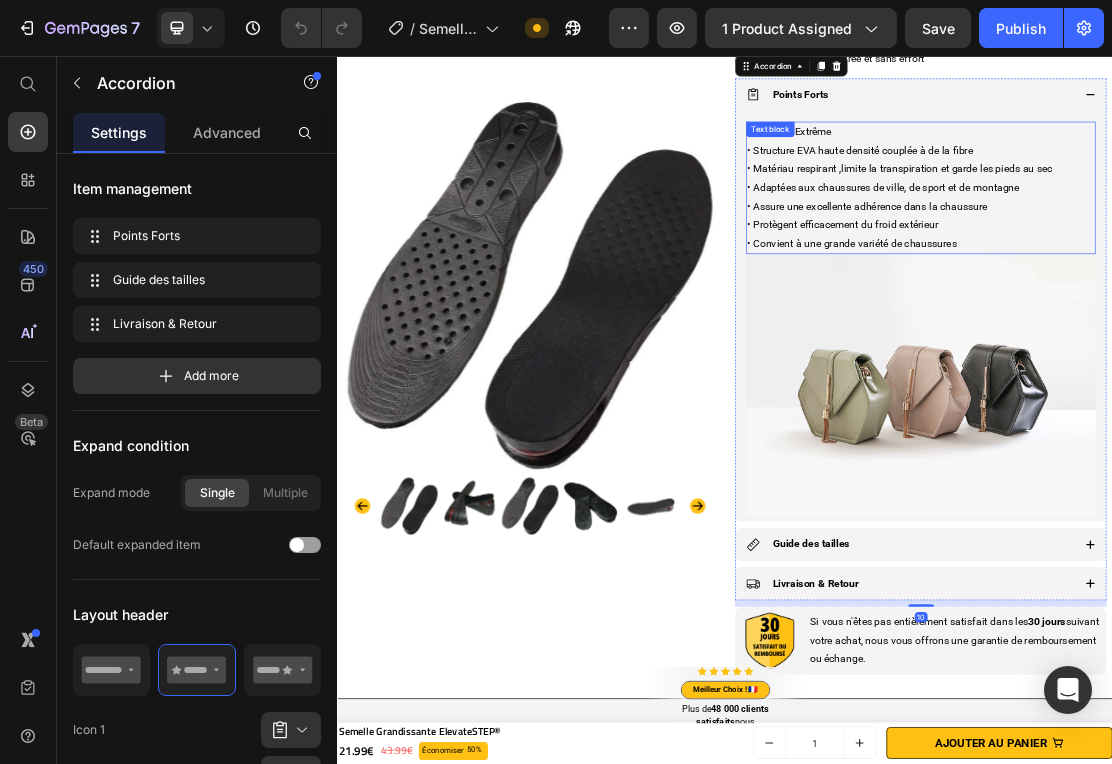 click at bounding box center [1239, 566] 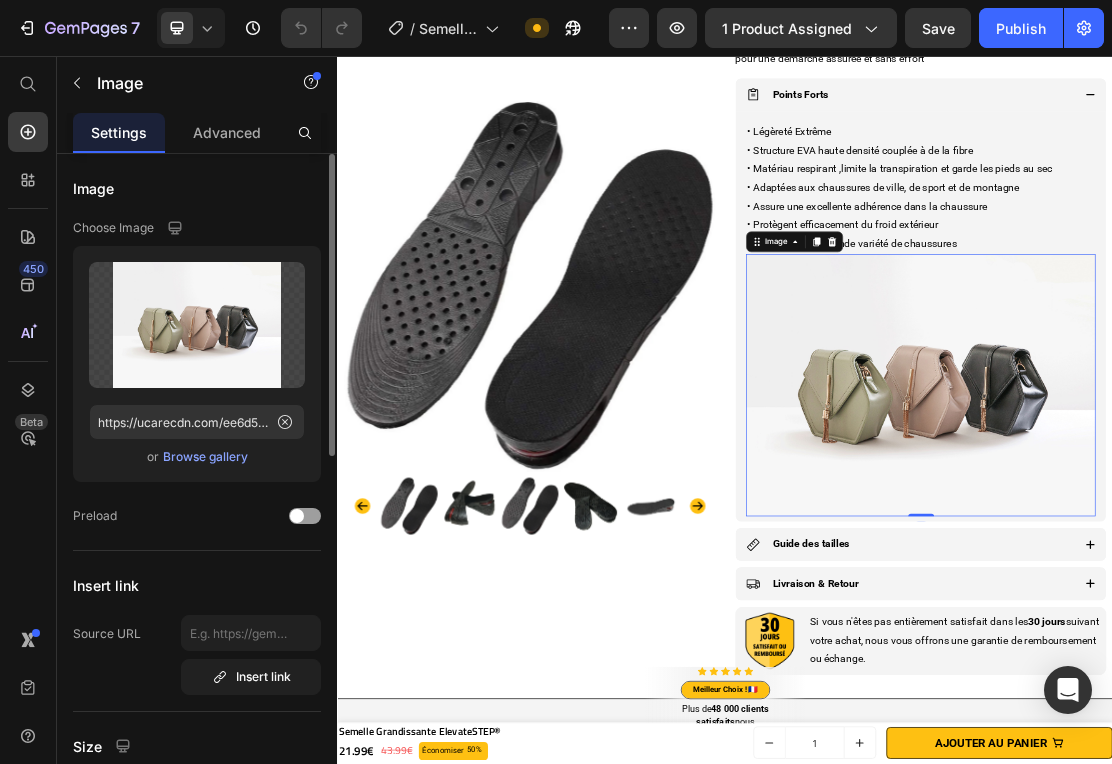 click on "Browse gallery" at bounding box center (205, 457) 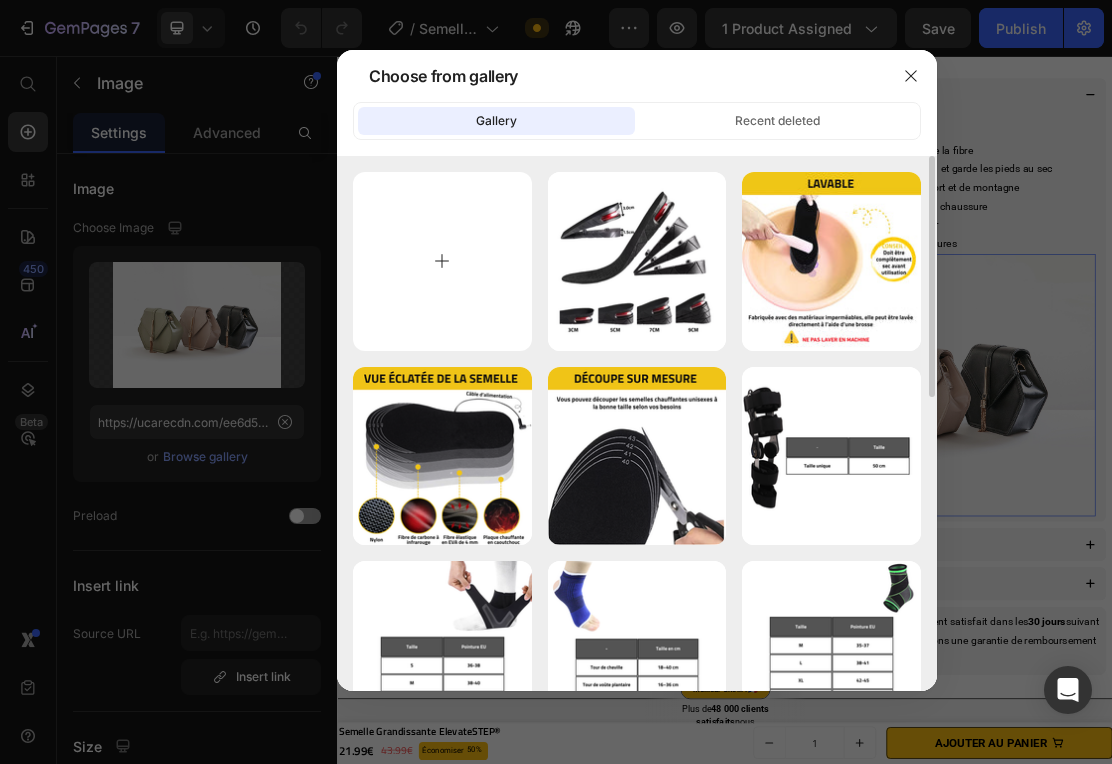 click at bounding box center [442, 261] 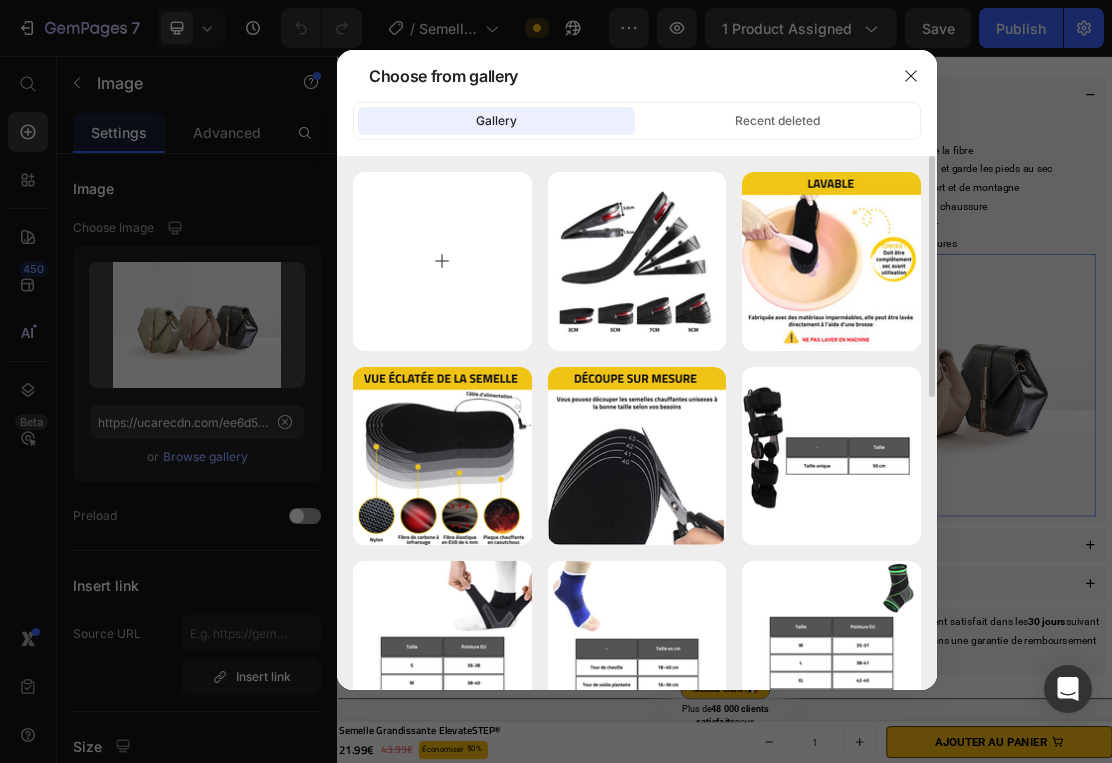 type on "C:\fakepath\Semelle Grandissante ElevateSTEP® (3).png" 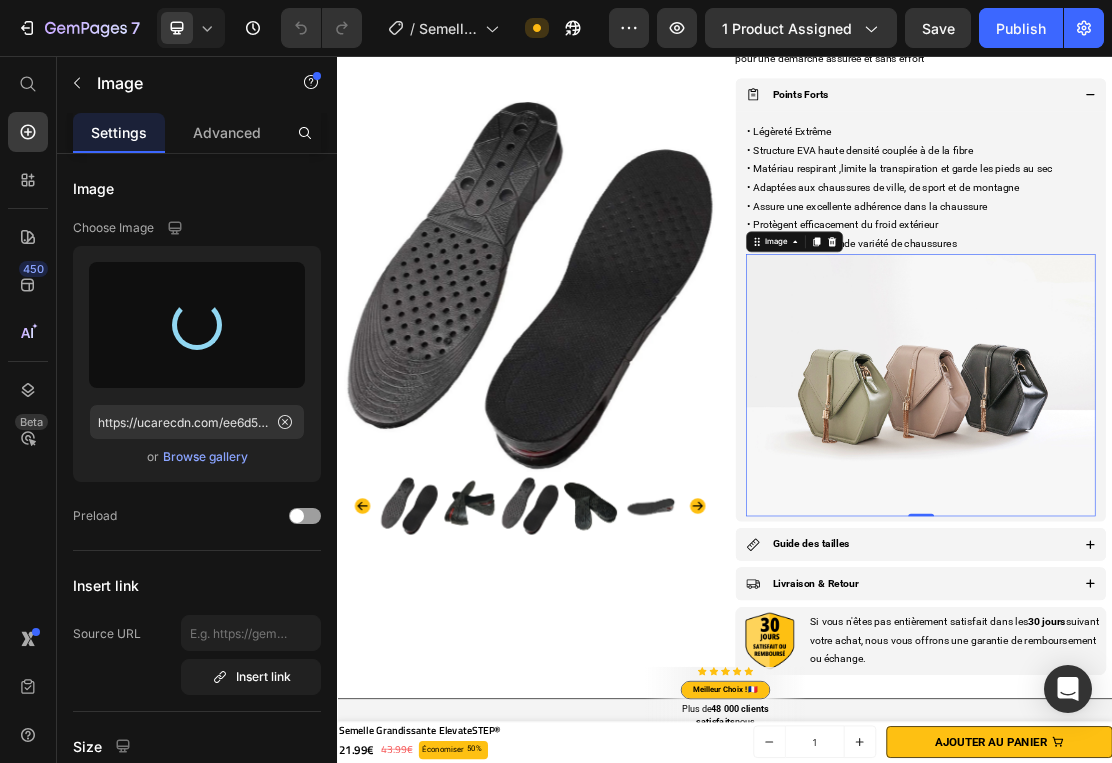 type on "https://cdn.shopify.com/s/files/1/0669/2847/6397/files/gempages_498740458483090205-3957fe8b-c157-4ce1-a4c0-b529104bc9e4.png" 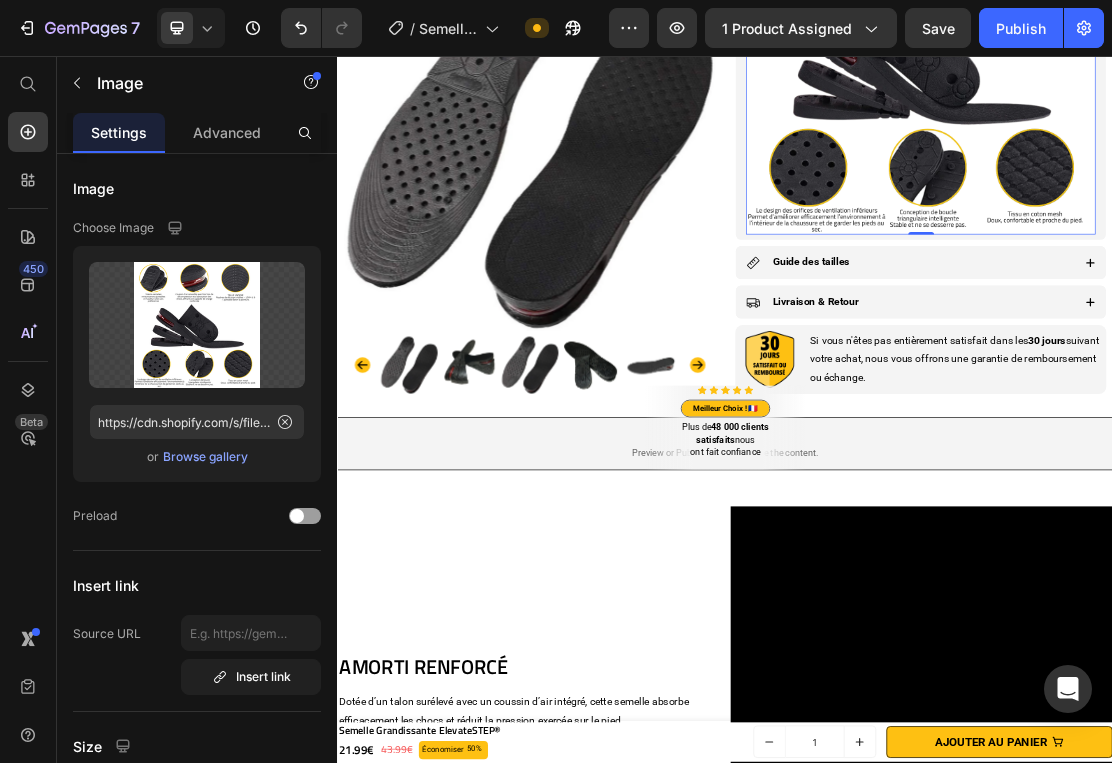 scroll, scrollTop: 1860, scrollLeft: 0, axis: vertical 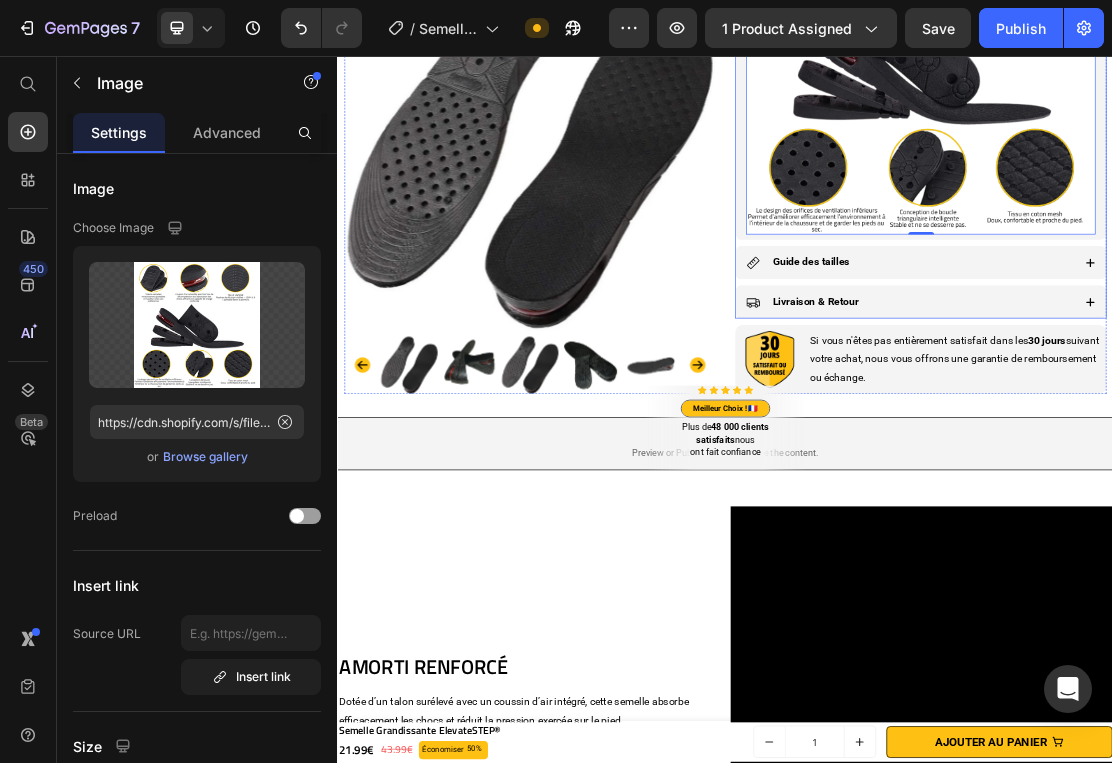 click on "Guide des tailles" at bounding box center [1223, 375] 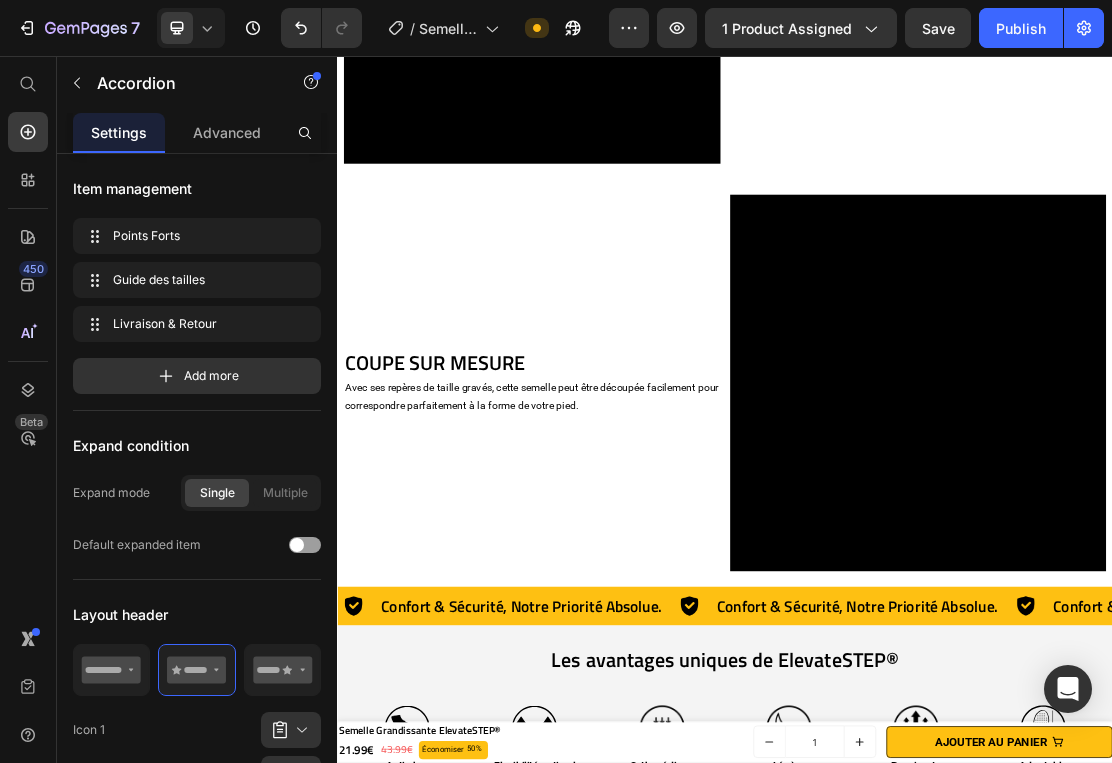 scroll, scrollTop: 3613, scrollLeft: 0, axis: vertical 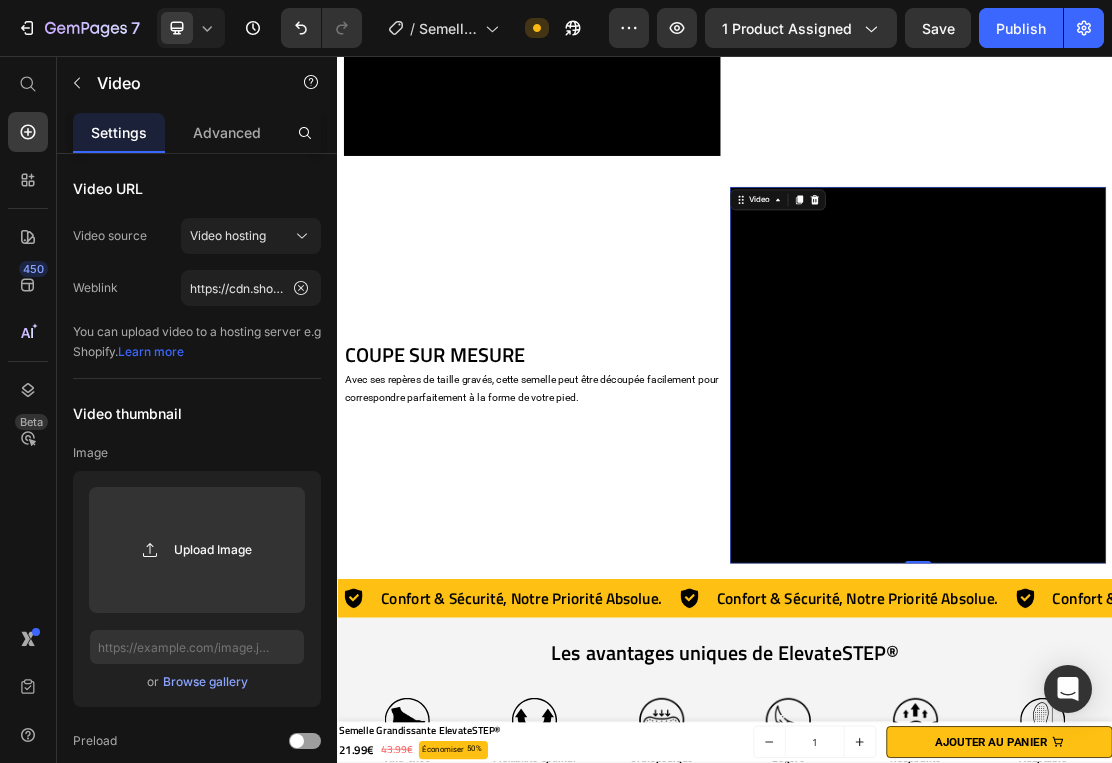 click at bounding box center [1236, 550] 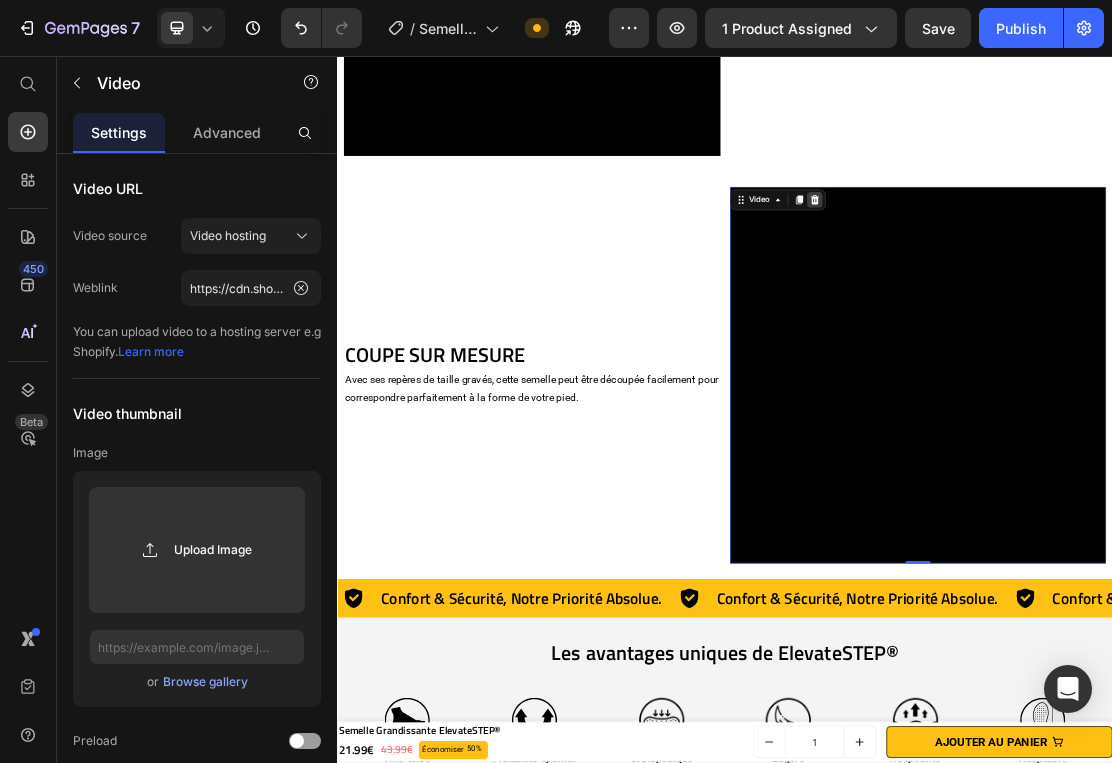 click 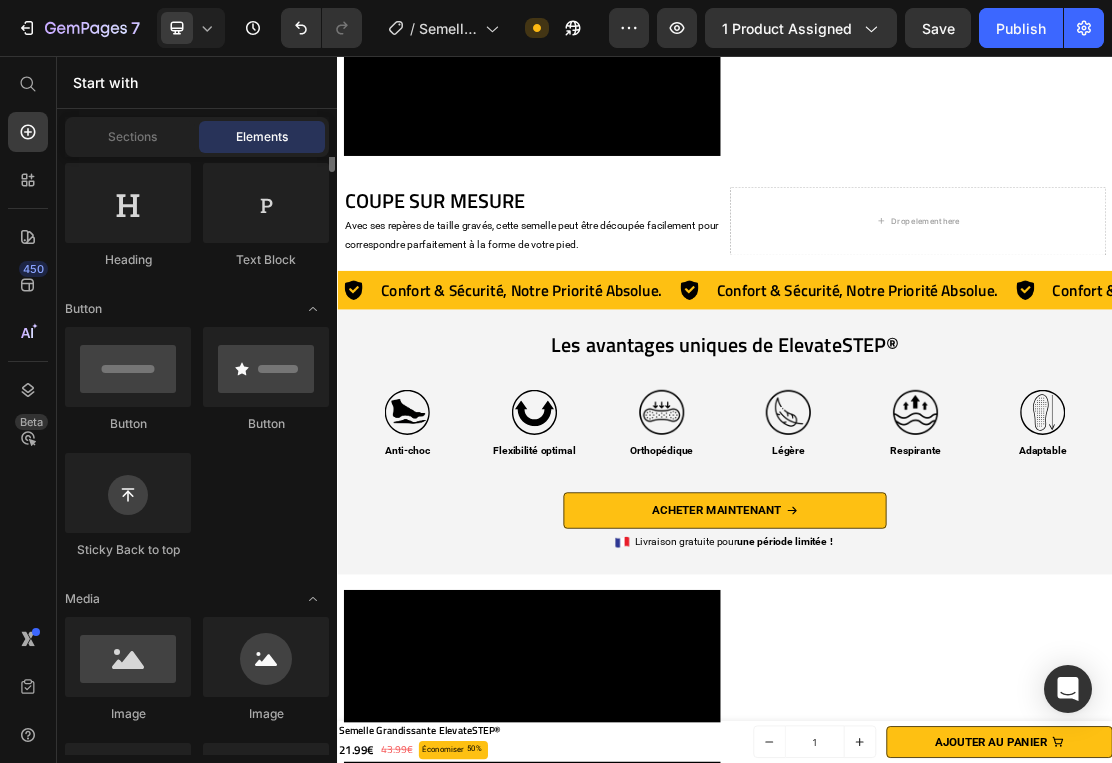 scroll, scrollTop: 387, scrollLeft: 0, axis: vertical 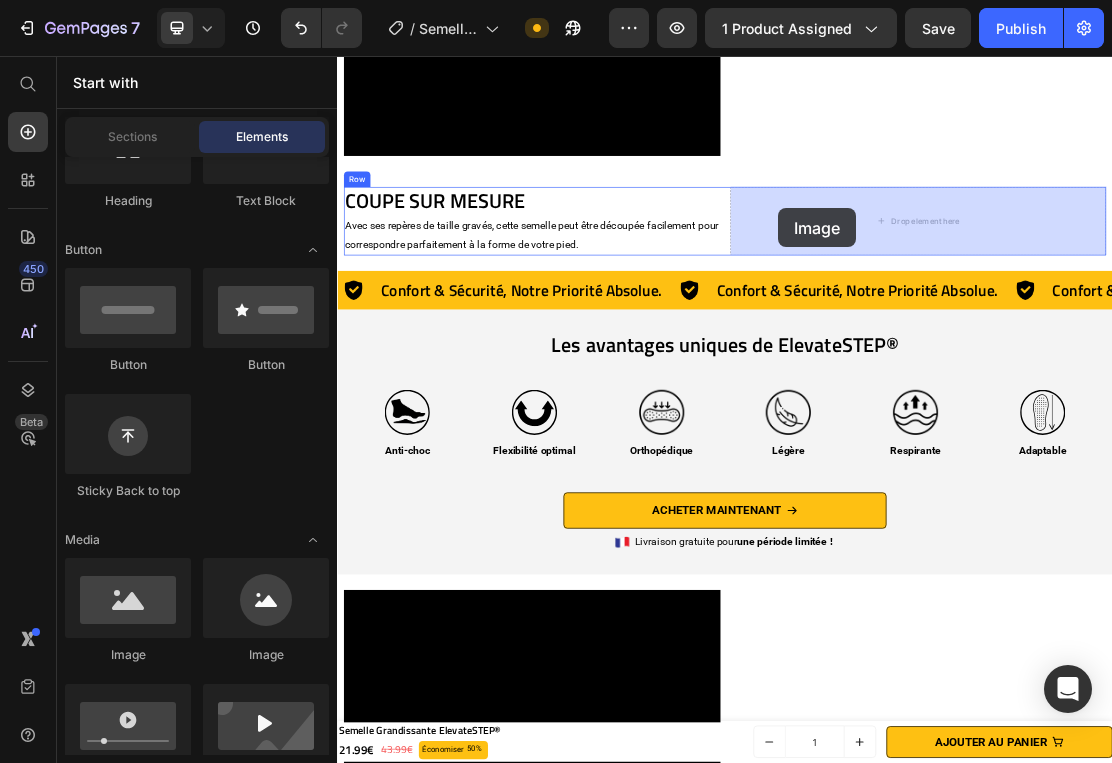 drag, startPoint x: 468, startPoint y: 656, endPoint x: 1023, endPoint y: 290, distance: 664.8165 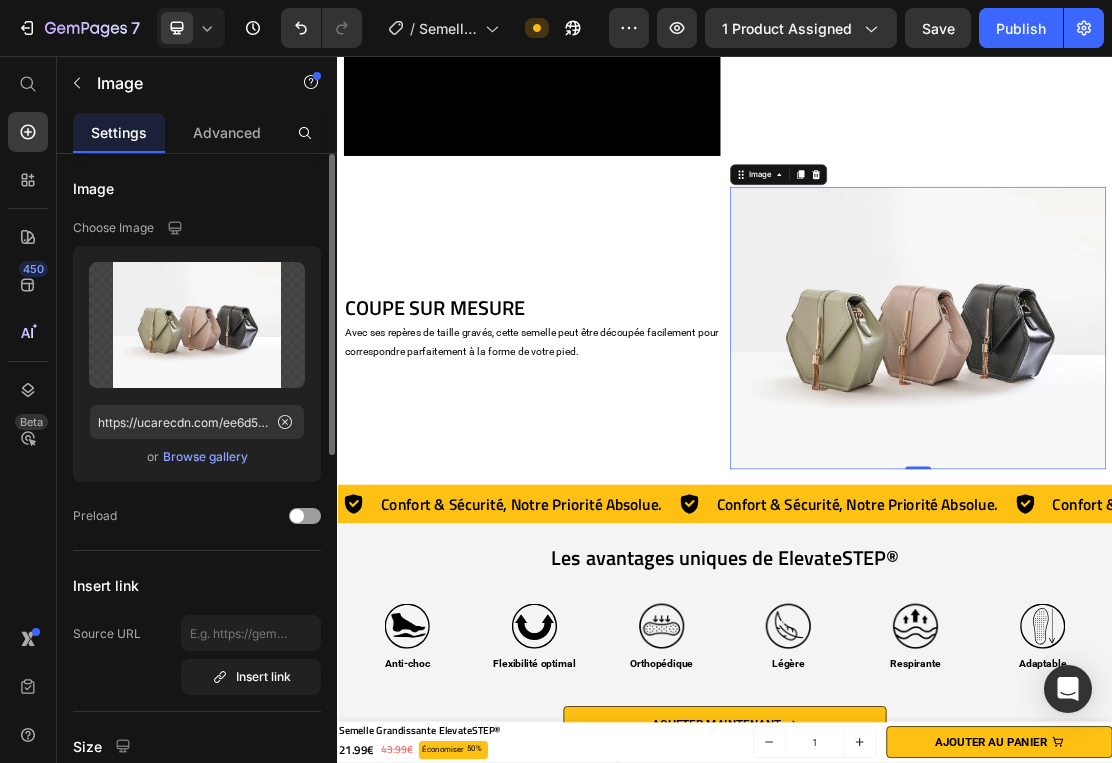 click on "Browse gallery" at bounding box center (205, 457) 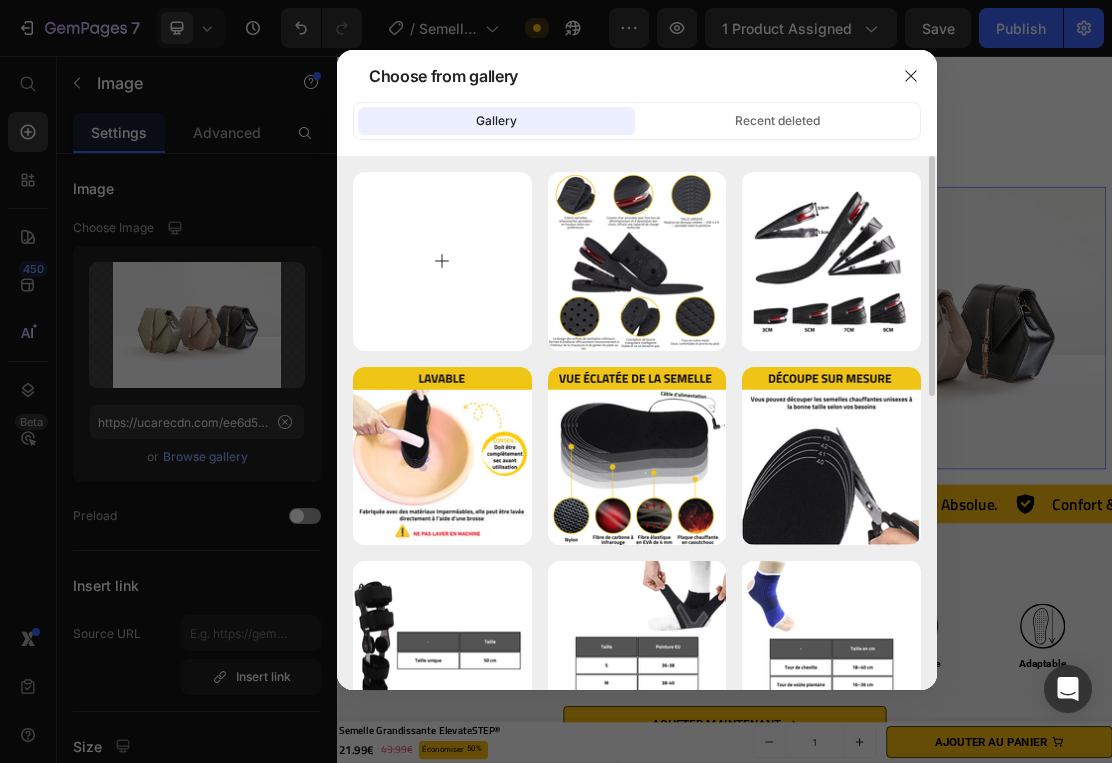 click at bounding box center (442, 261) 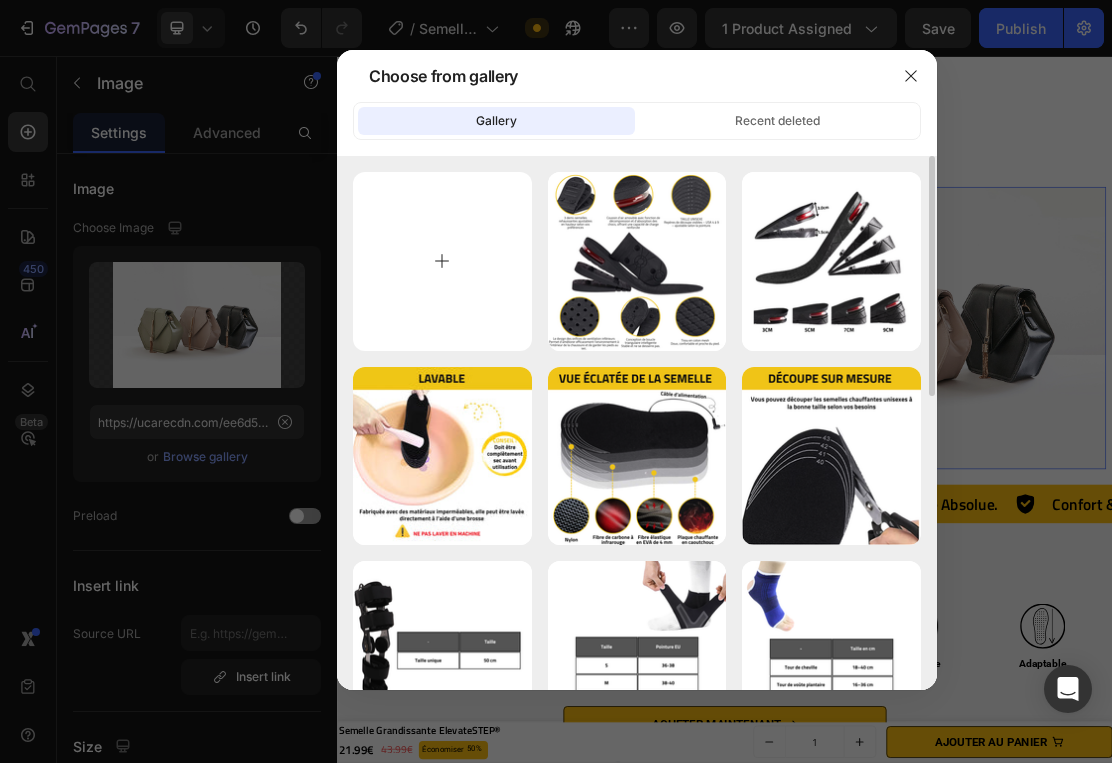 type on "C:\fakepath\Semelle Grandissante ElevateSTEP® (4).png" 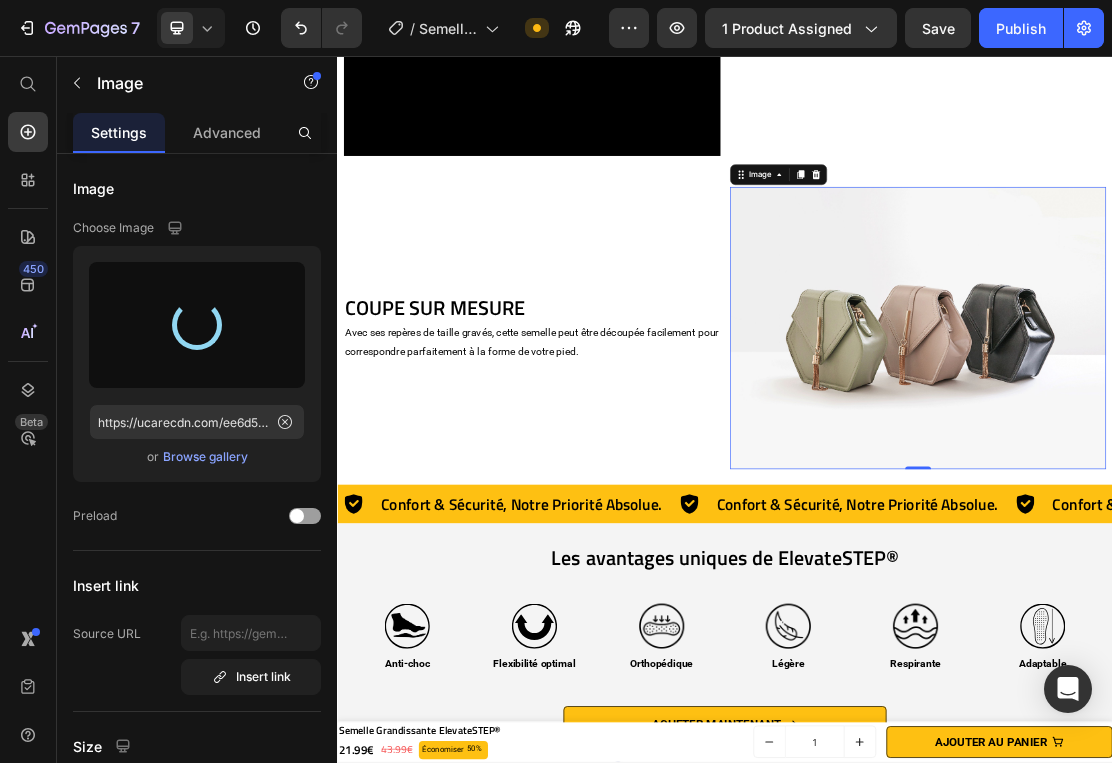 type on "https://cdn.shopify.com/s/files/1/0669/2847/6397/files/gempages_498740458483090205-777e40d6-e63b-44d9-b10d-bb7fa78c43bf.png" 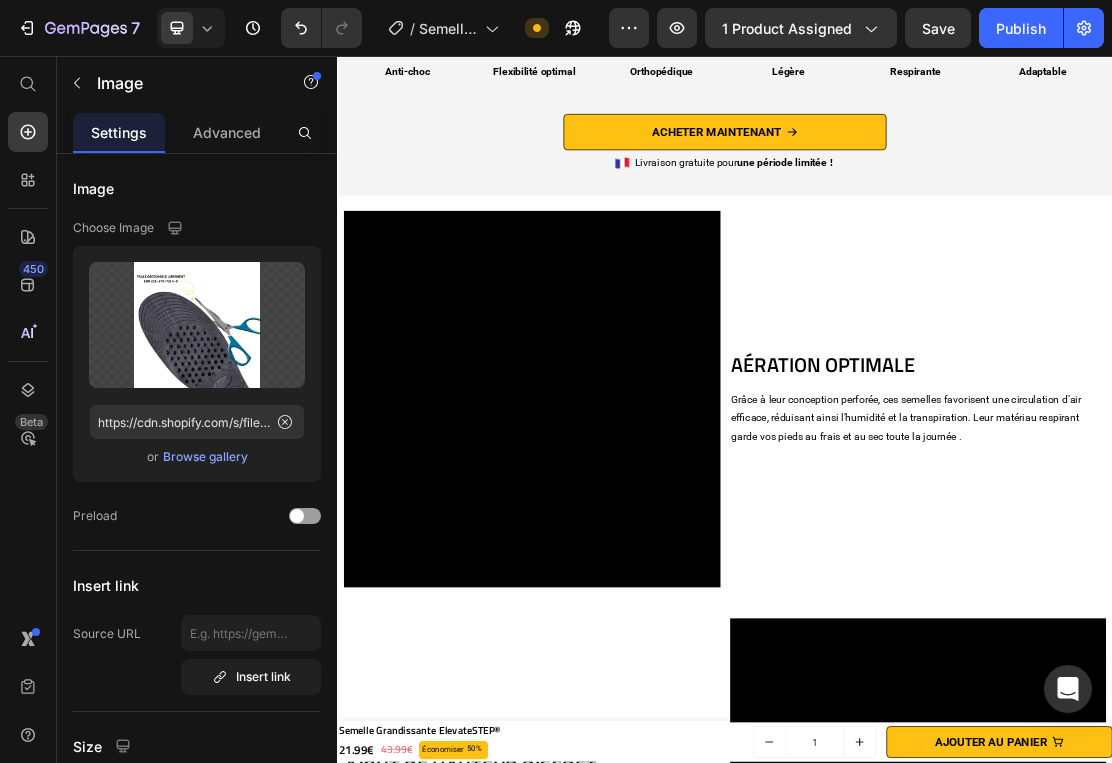 scroll, scrollTop: 4742, scrollLeft: 0, axis: vertical 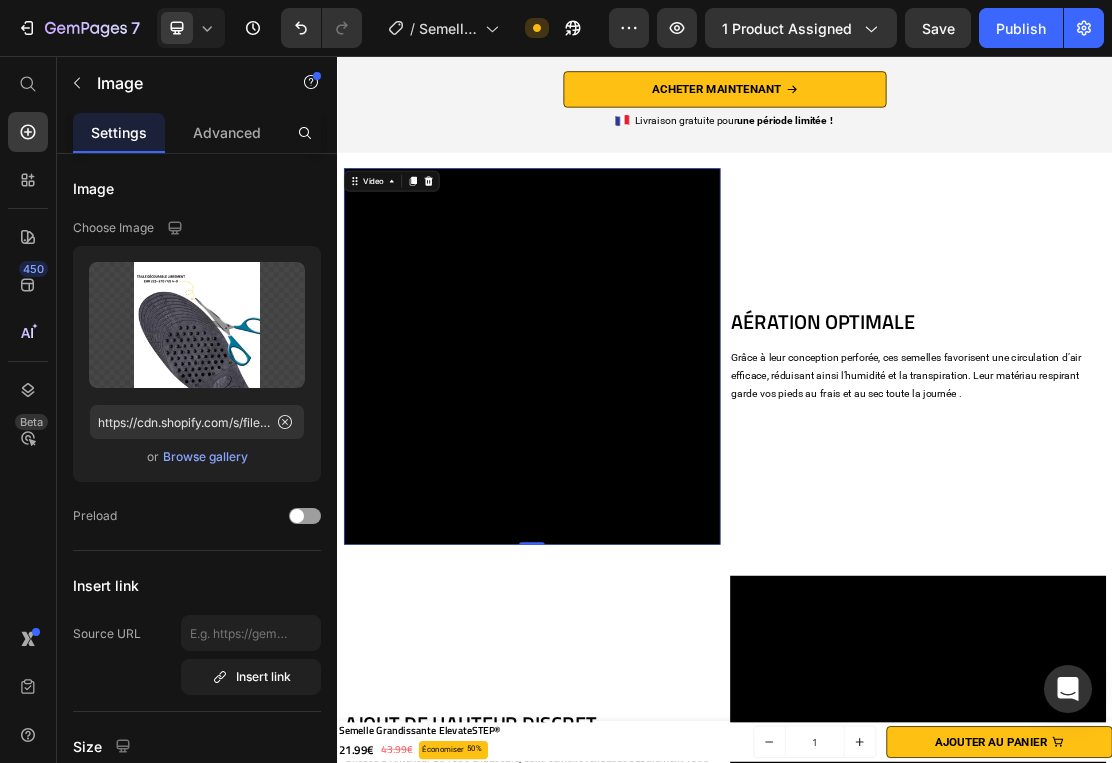 click at bounding box center (638, 521) 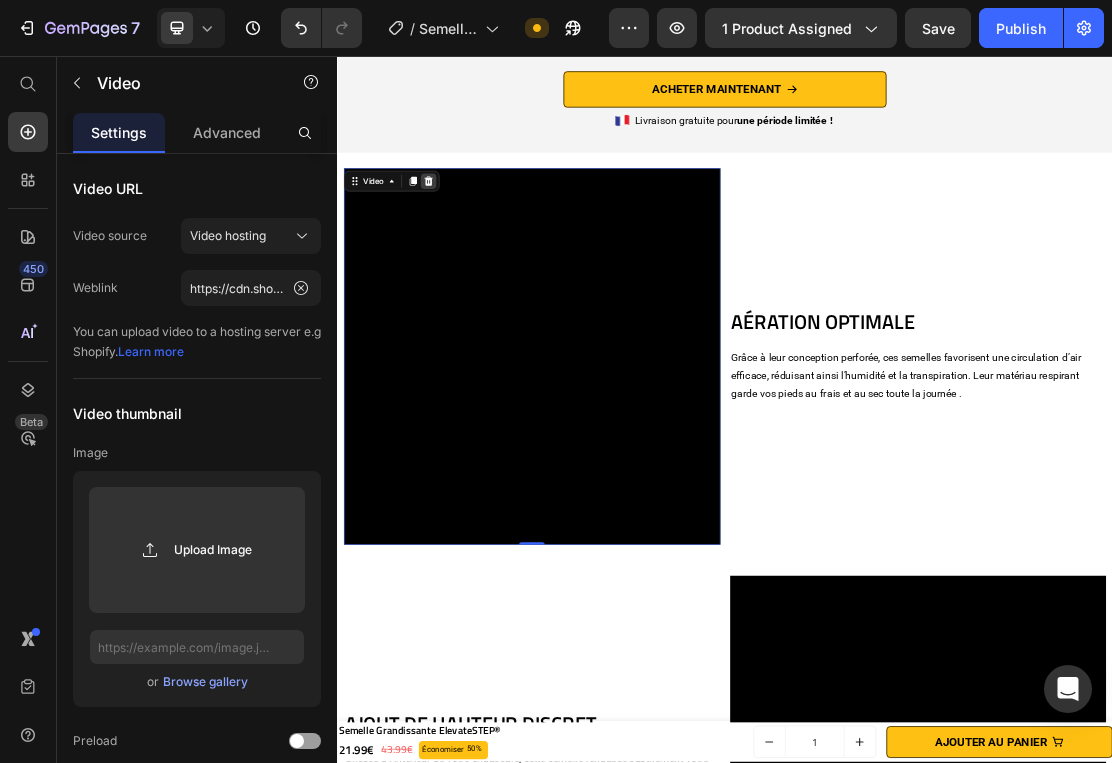 click 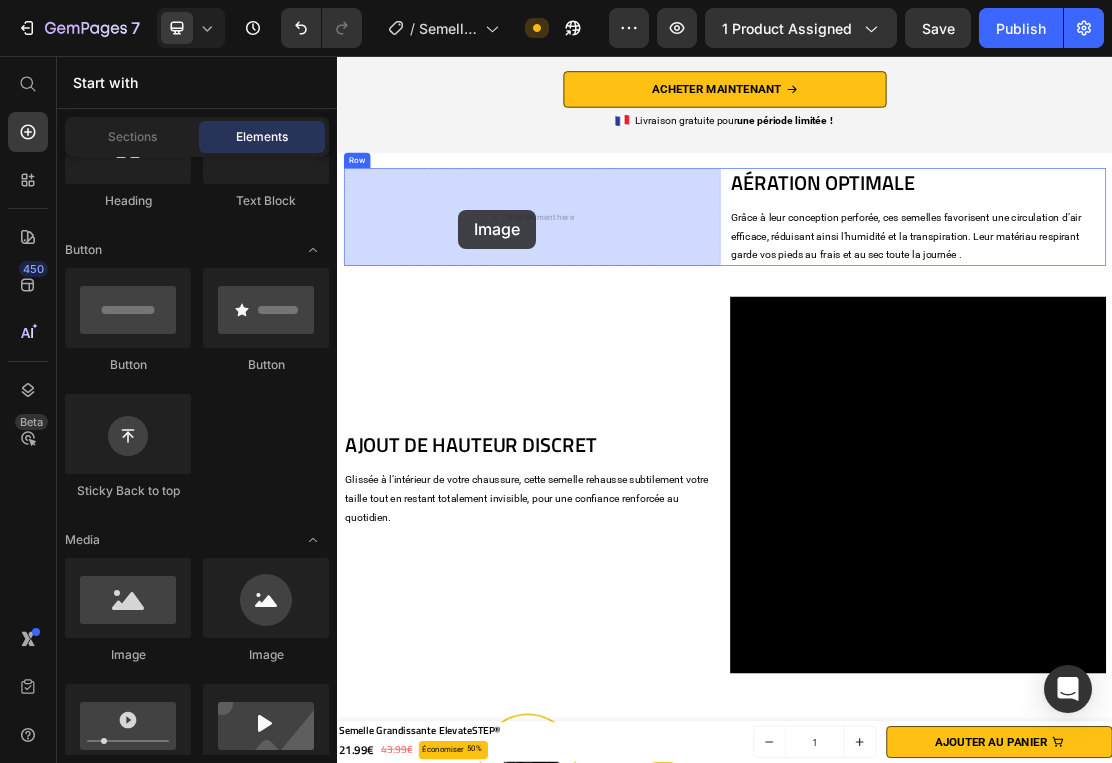 drag, startPoint x: 447, startPoint y: 667, endPoint x: 525, endPoint y: 294, distance: 381.06824 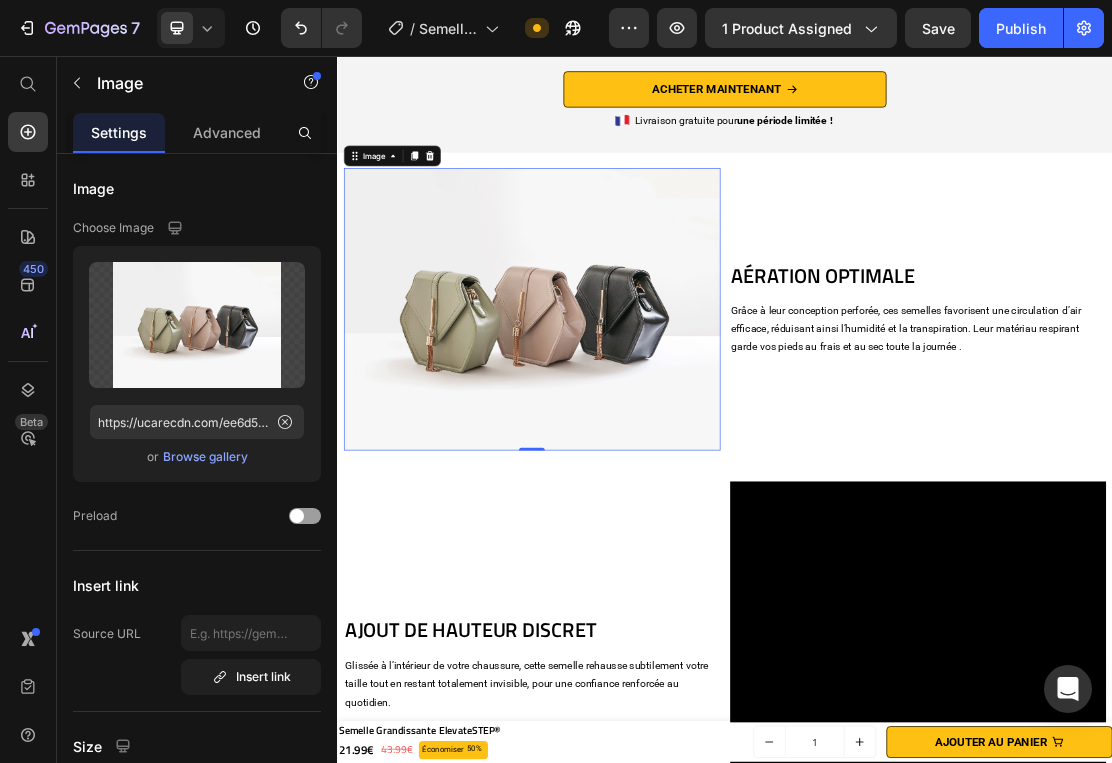 click at bounding box center (638, 448) 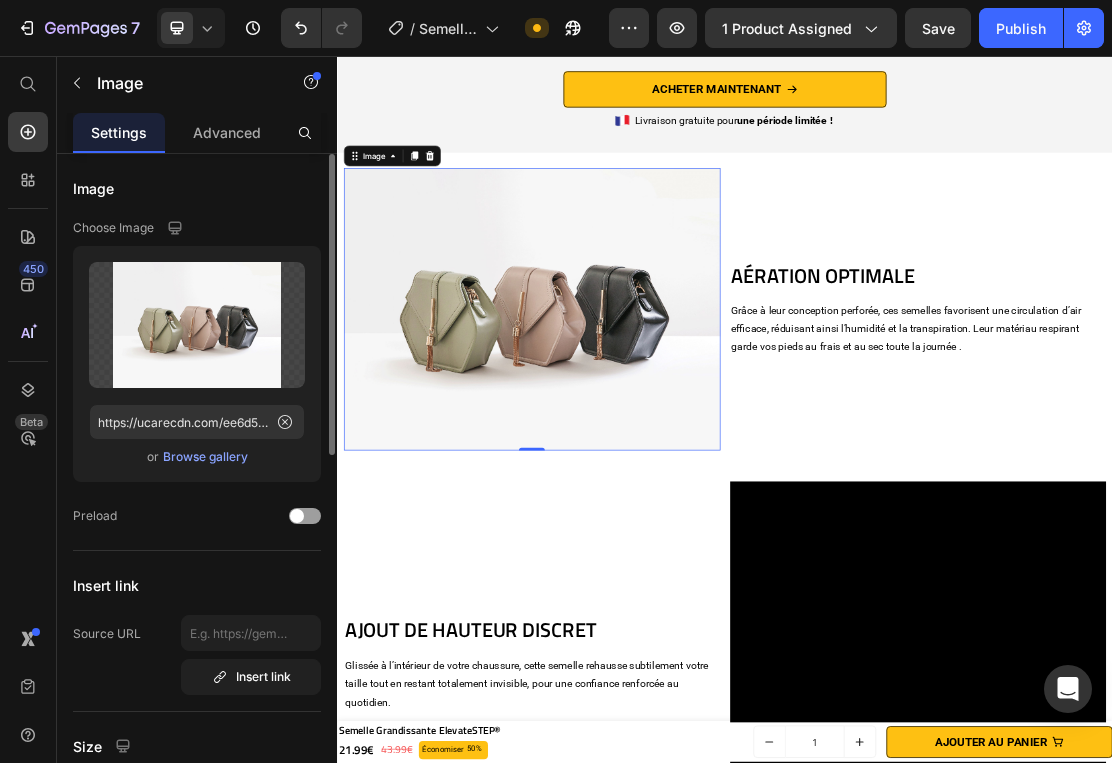 click on "Browse gallery" at bounding box center (205, 457) 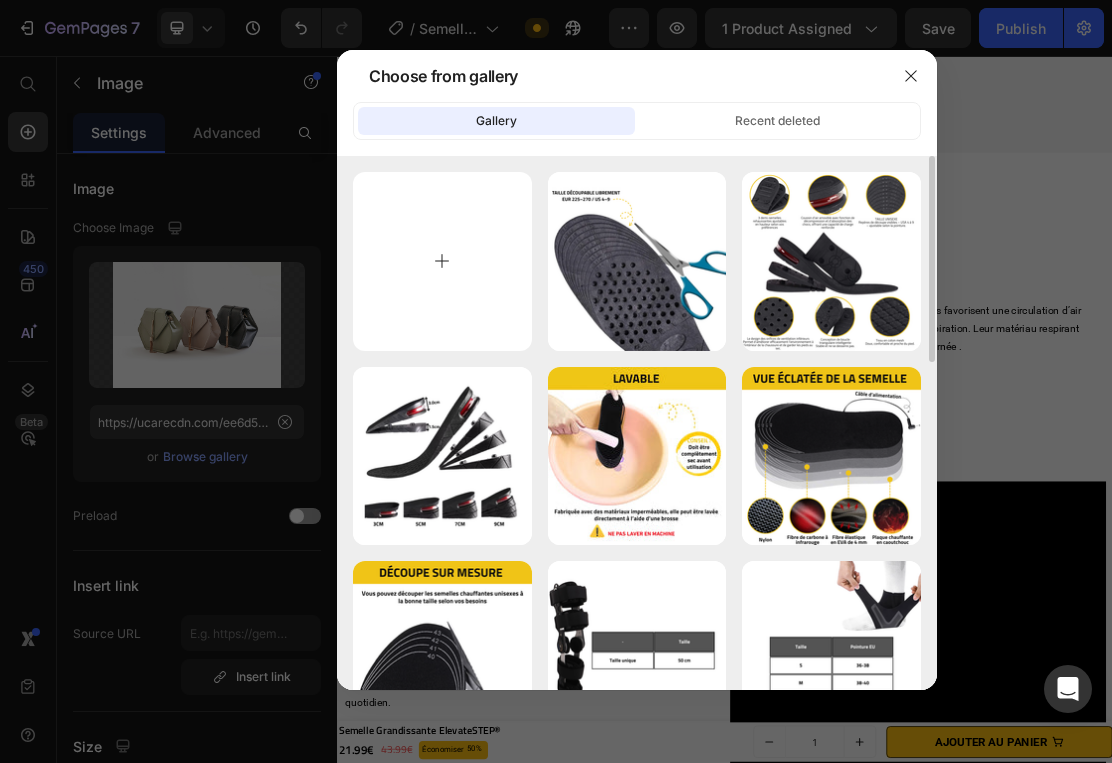 click at bounding box center (442, 261) 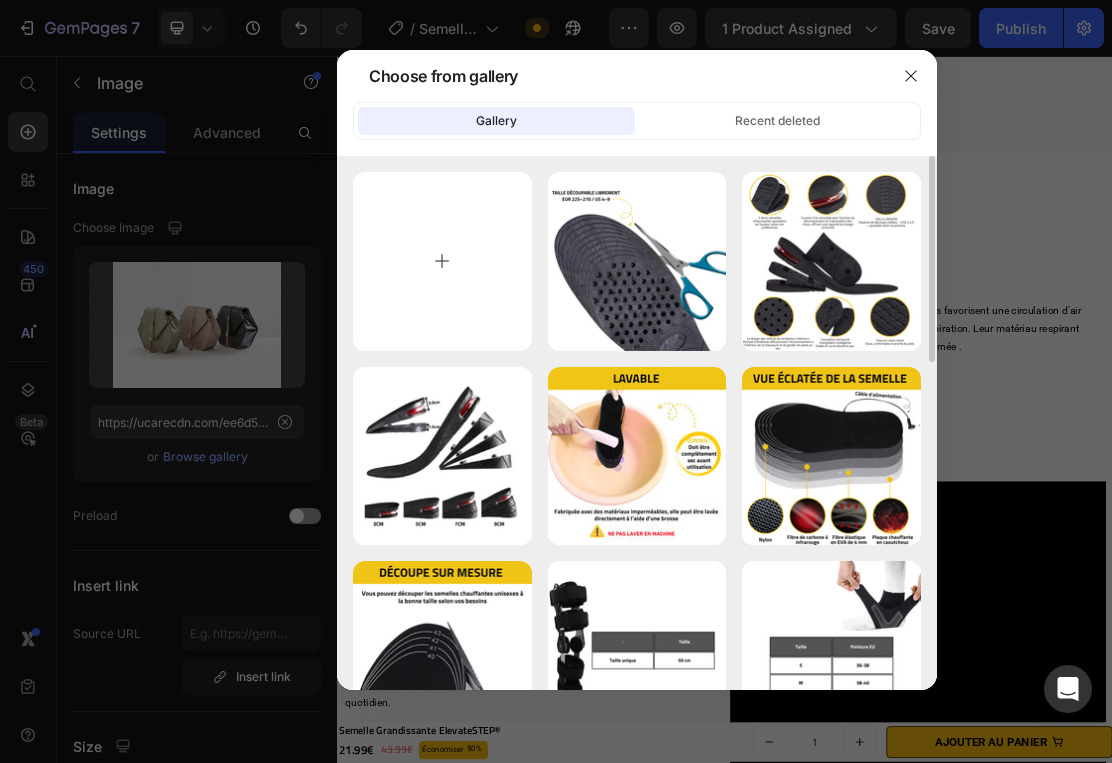 type on "C:\fakepath\Semelle Grandissante ElevateSTEP®.png" 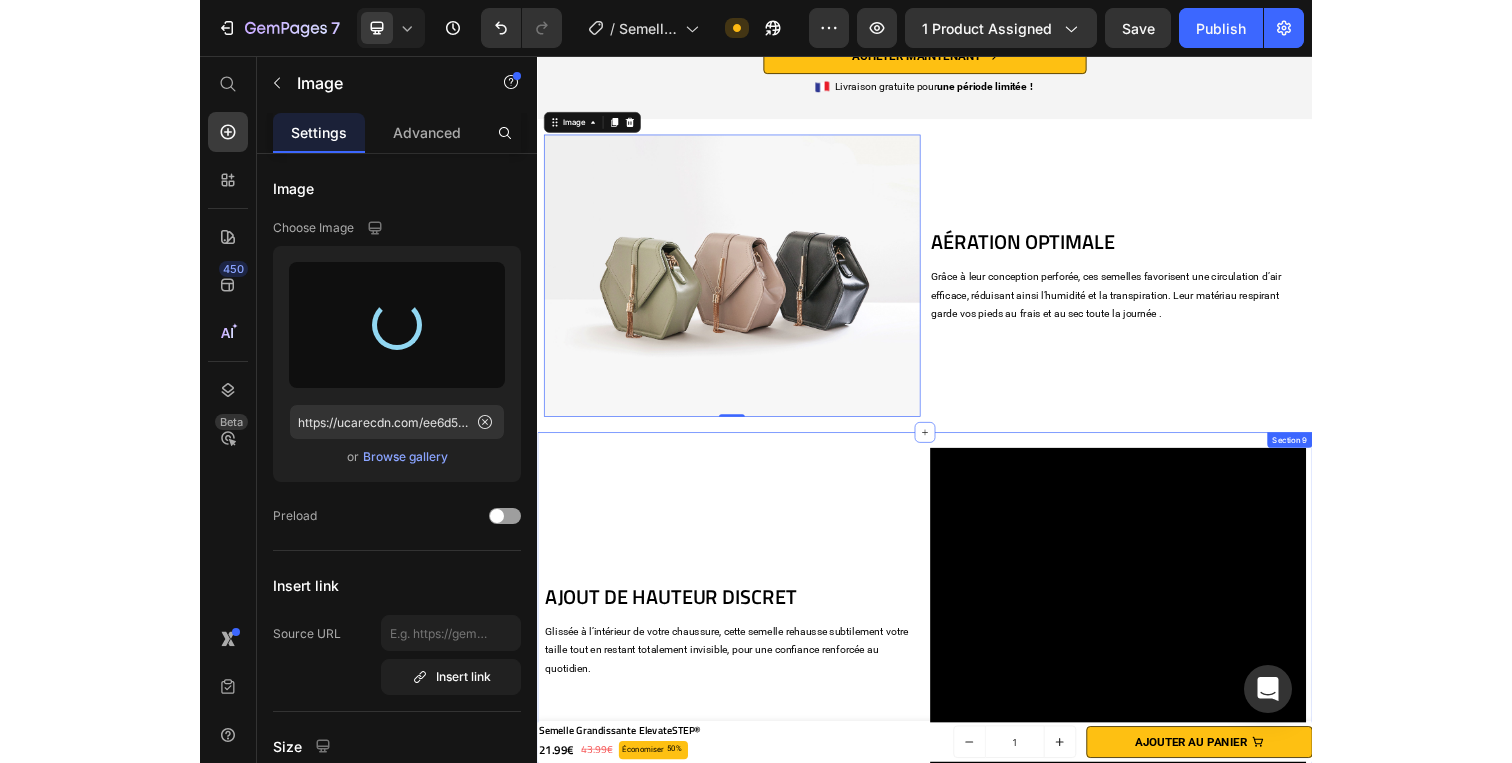 scroll, scrollTop: 4793, scrollLeft: 0, axis: vertical 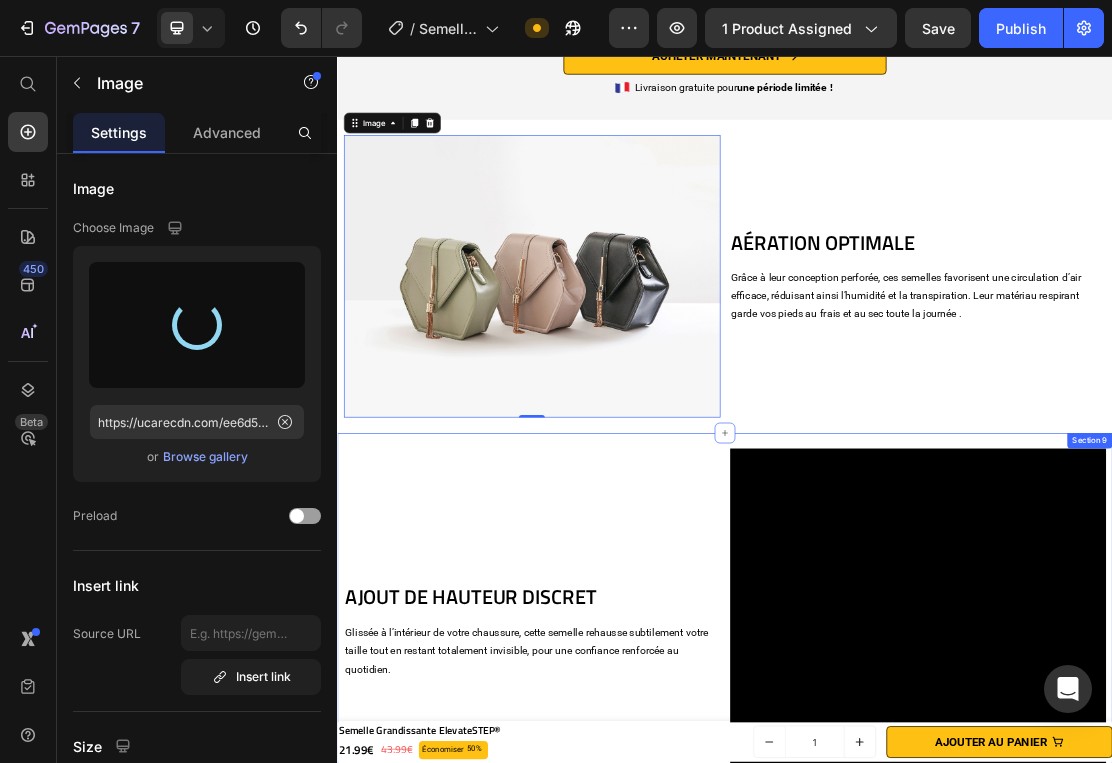 type on "https://cdn.shopify.com/s/files/1/0669/2847/6397/files/gempages_498740458483090205-ce34614f-8648-4023-a1d3-74a755a20c80.png" 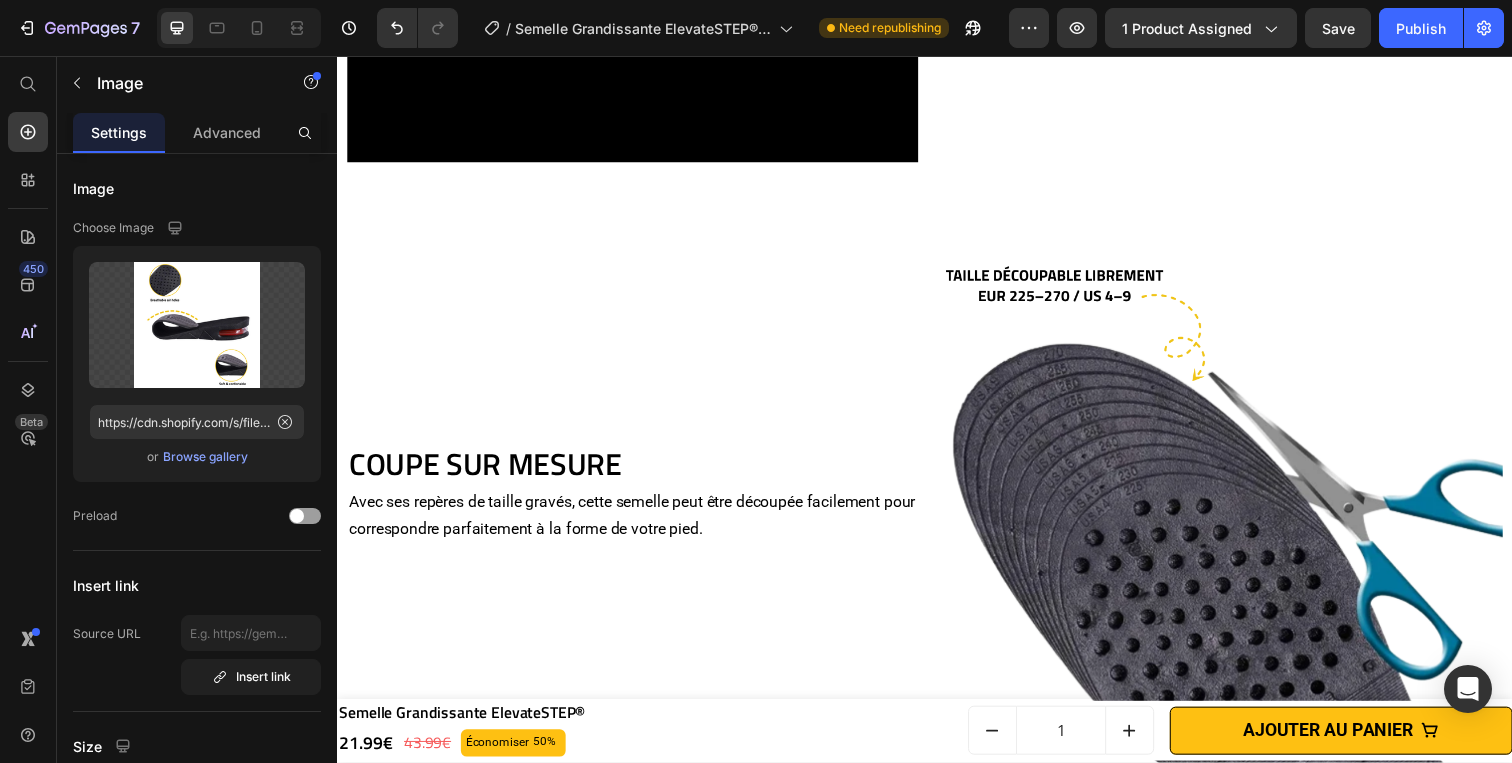 scroll, scrollTop: 3651, scrollLeft: 0, axis: vertical 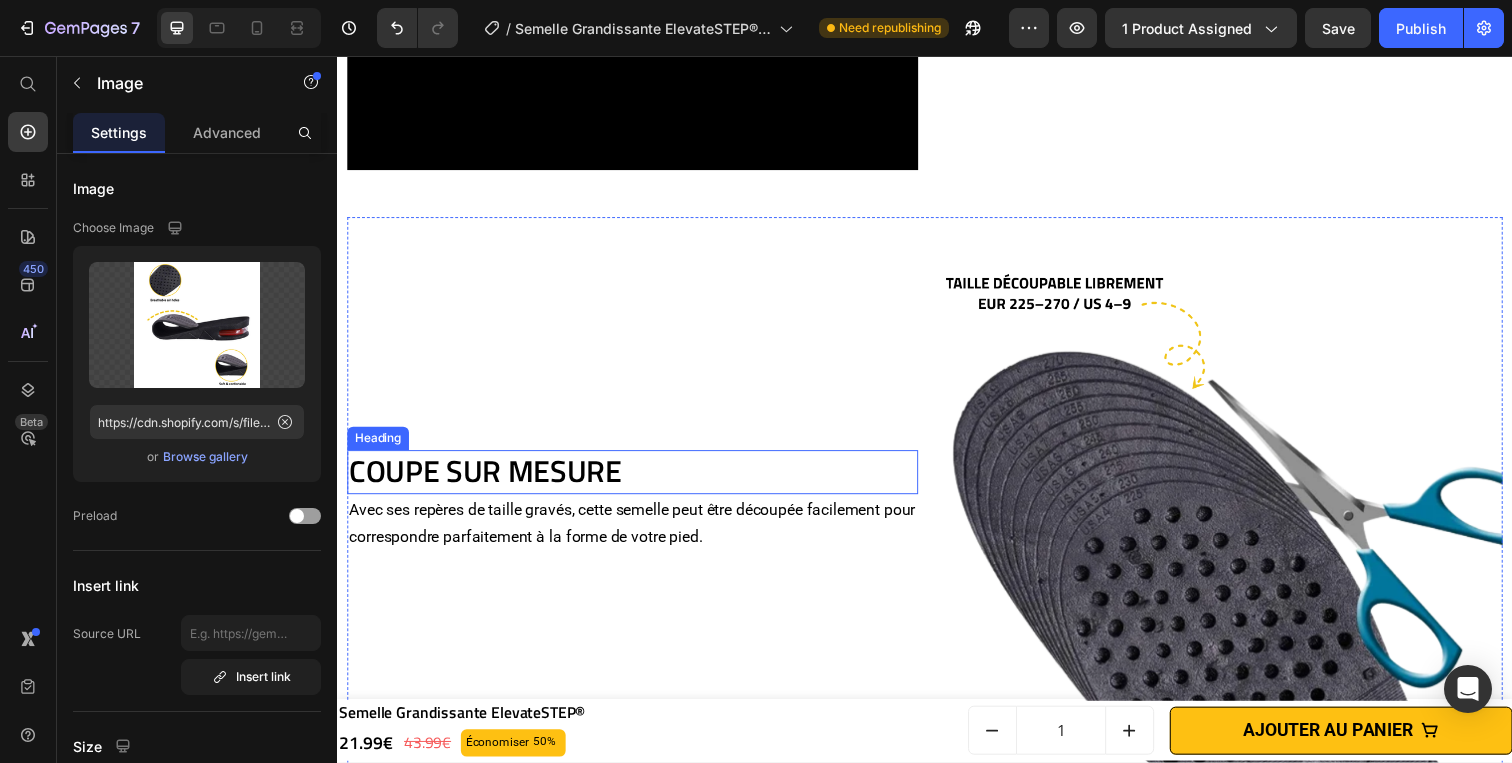 click on "COUPE SUR MESURE" at bounding box center (638, 481) 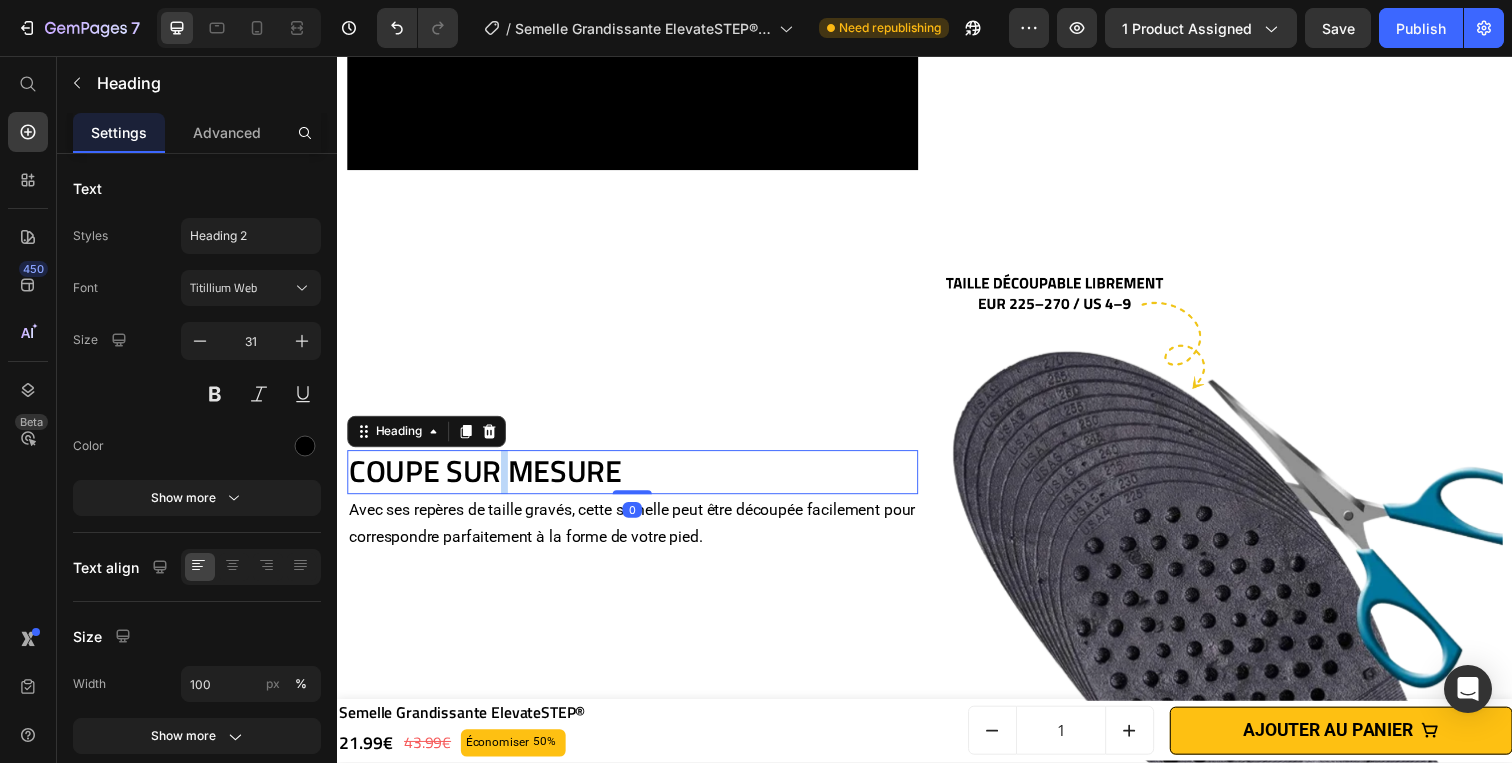 click on "COUPE SUR MESURE" at bounding box center [638, 481] 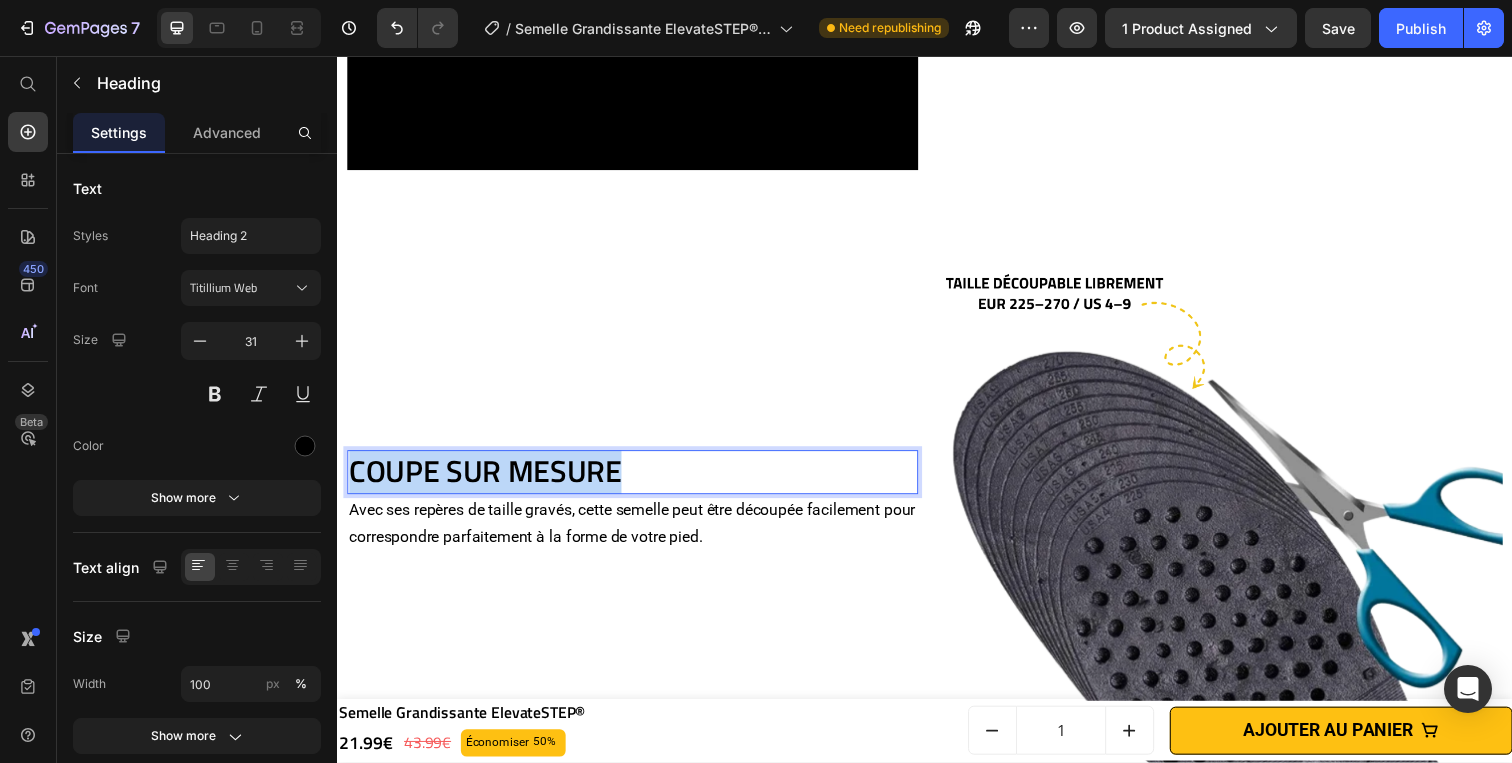 click on "COUPE SUR MESURE" at bounding box center (638, 481) 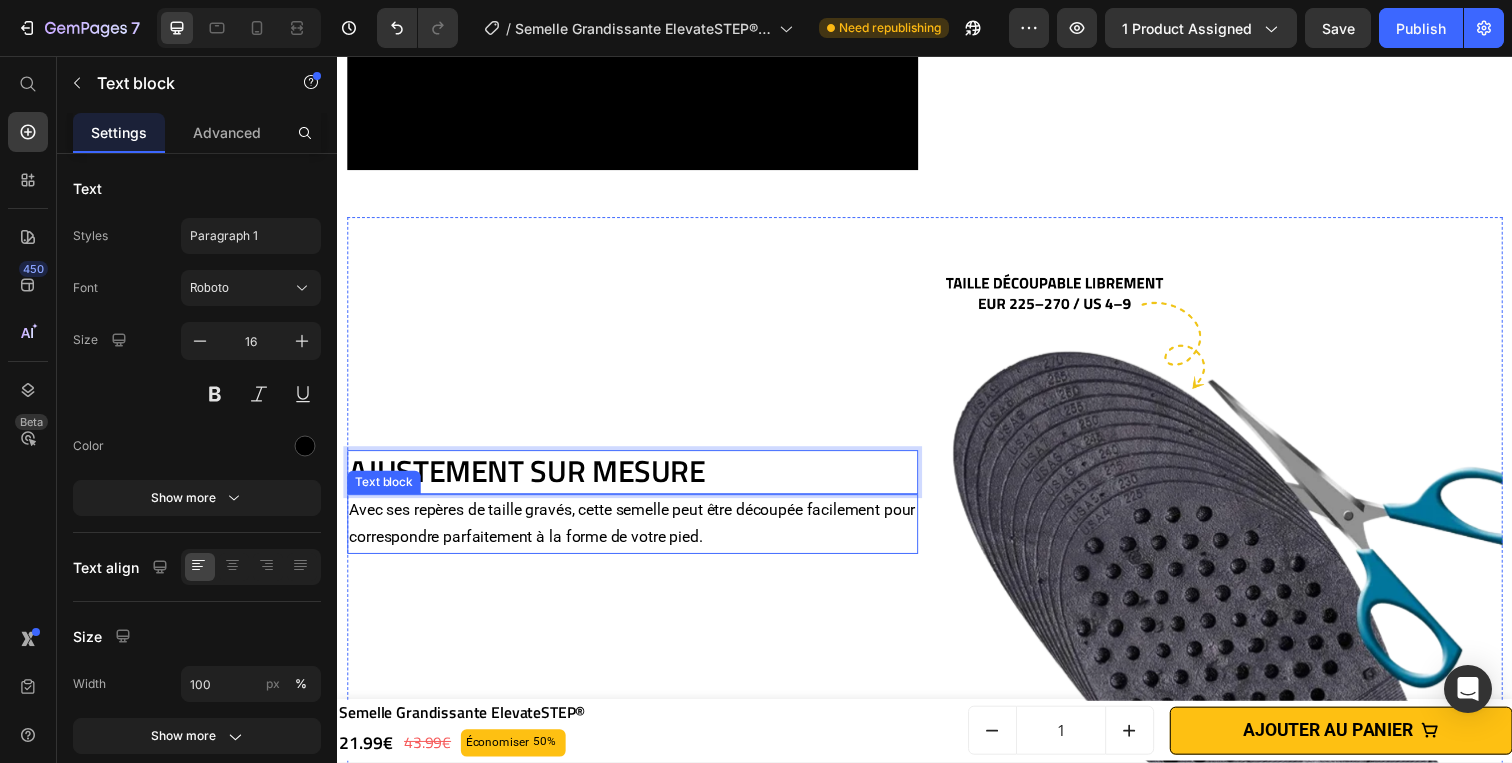 click on "Avec ses repères de taille gravés, cette semelle peut être découpée facilement pour correspondre parfaitement à la forme de votre pied." at bounding box center [638, 535] 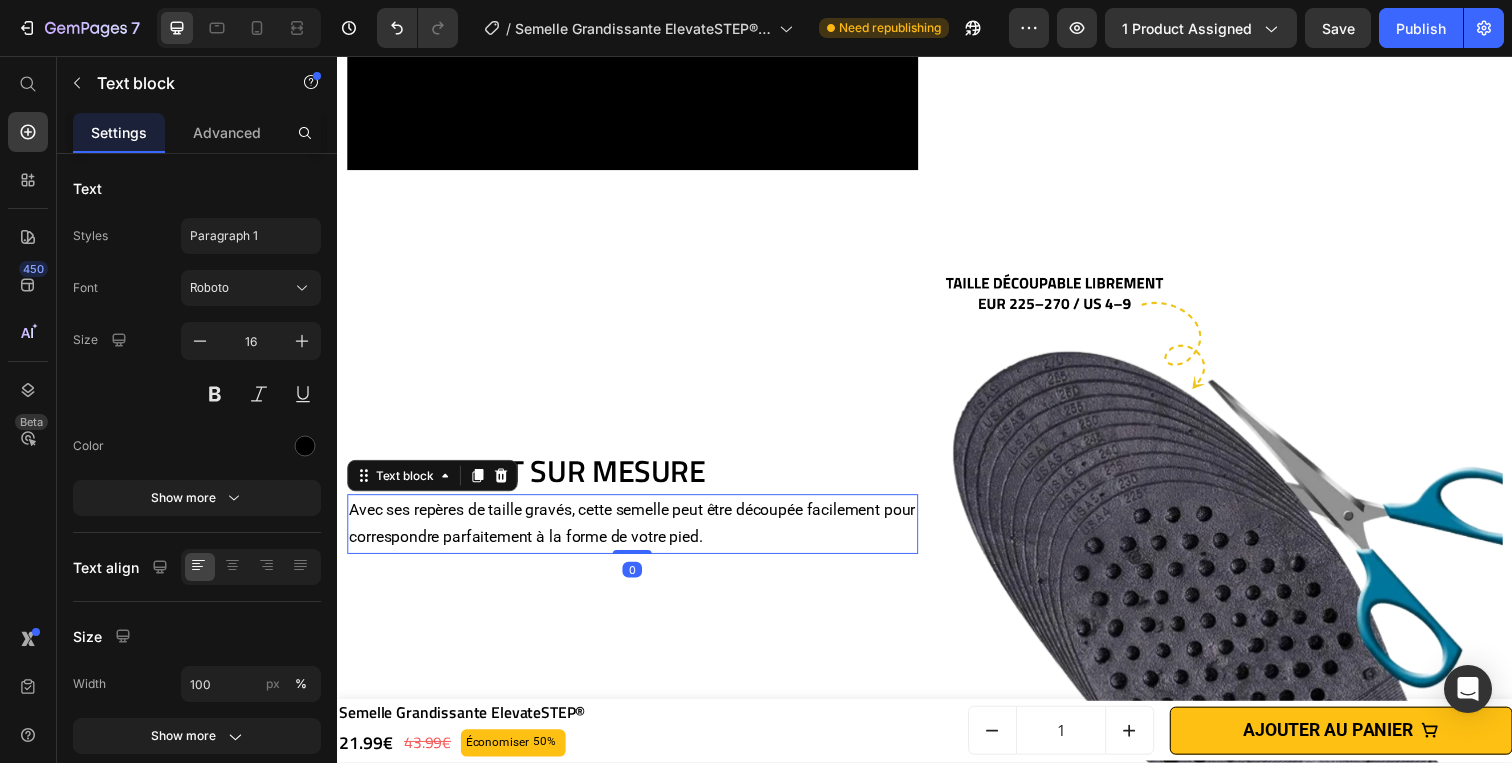 click on "Avec ses repères de taille gravés, cette semelle peut être découpée facilement pour correspondre parfaitement à la forme de votre pied." at bounding box center [638, 535] 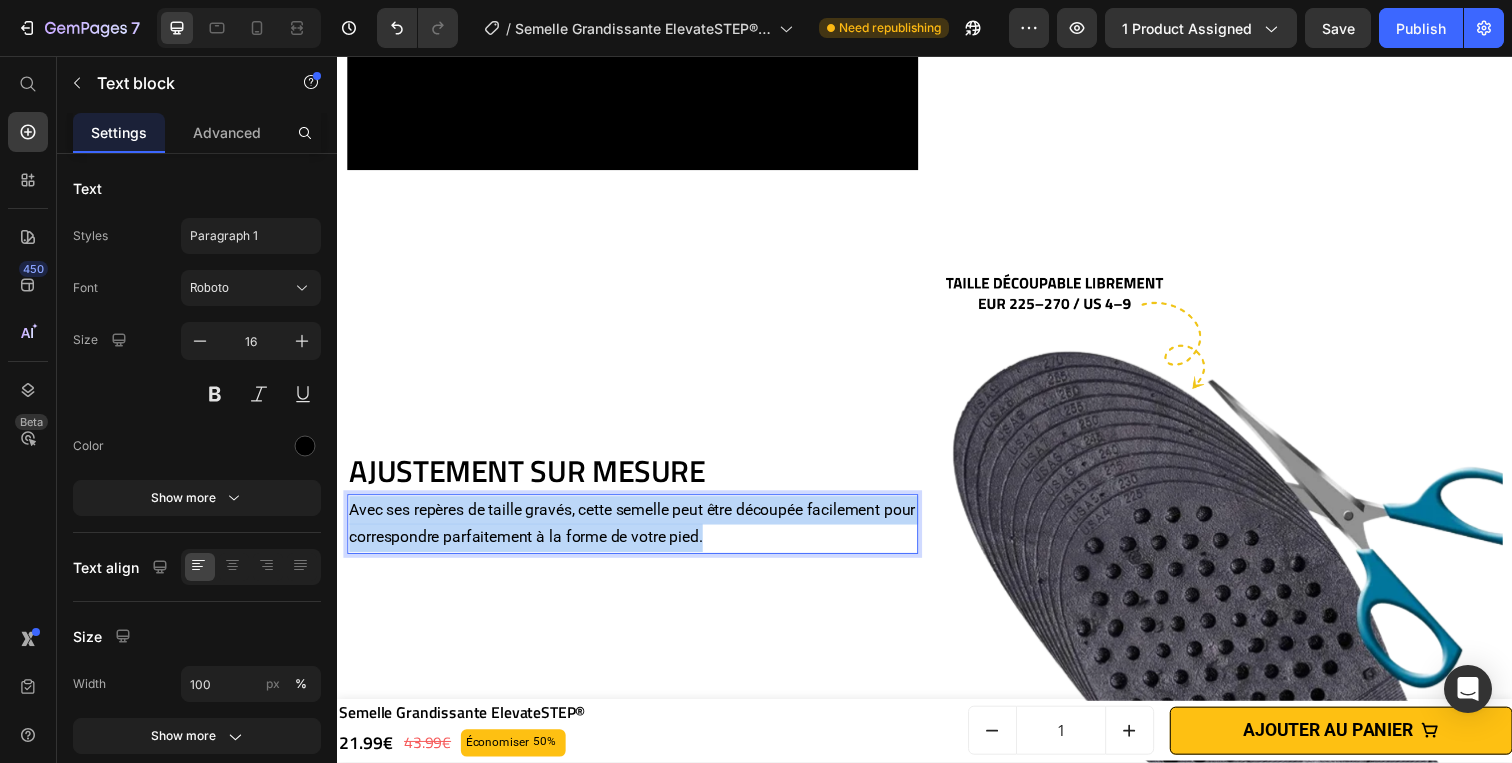 click on "Avec ses repères de taille gravés, cette semelle peut être découpée facilement pour correspondre parfaitement à la forme de votre pied." at bounding box center (638, 535) 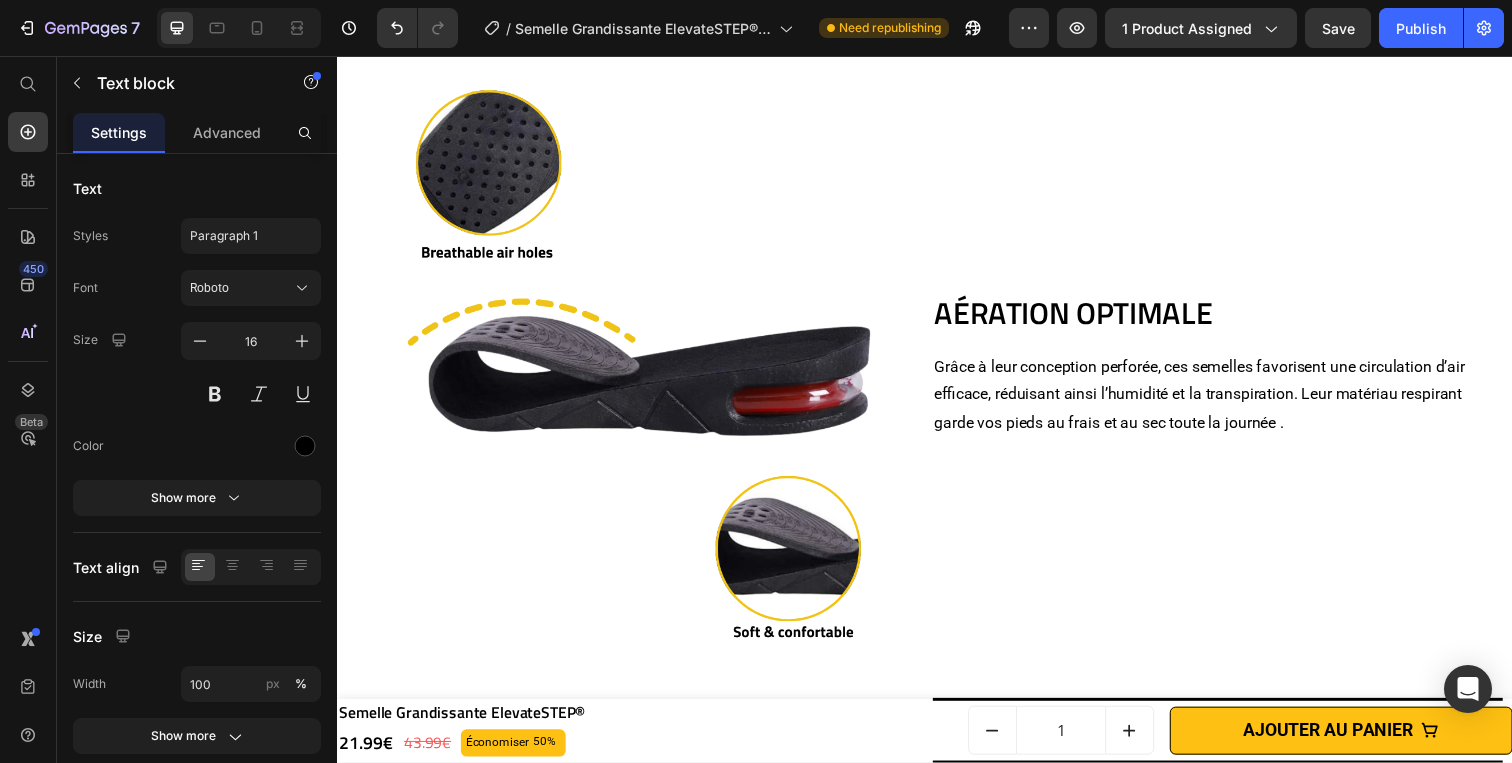 scroll, scrollTop: 4906, scrollLeft: 0, axis: vertical 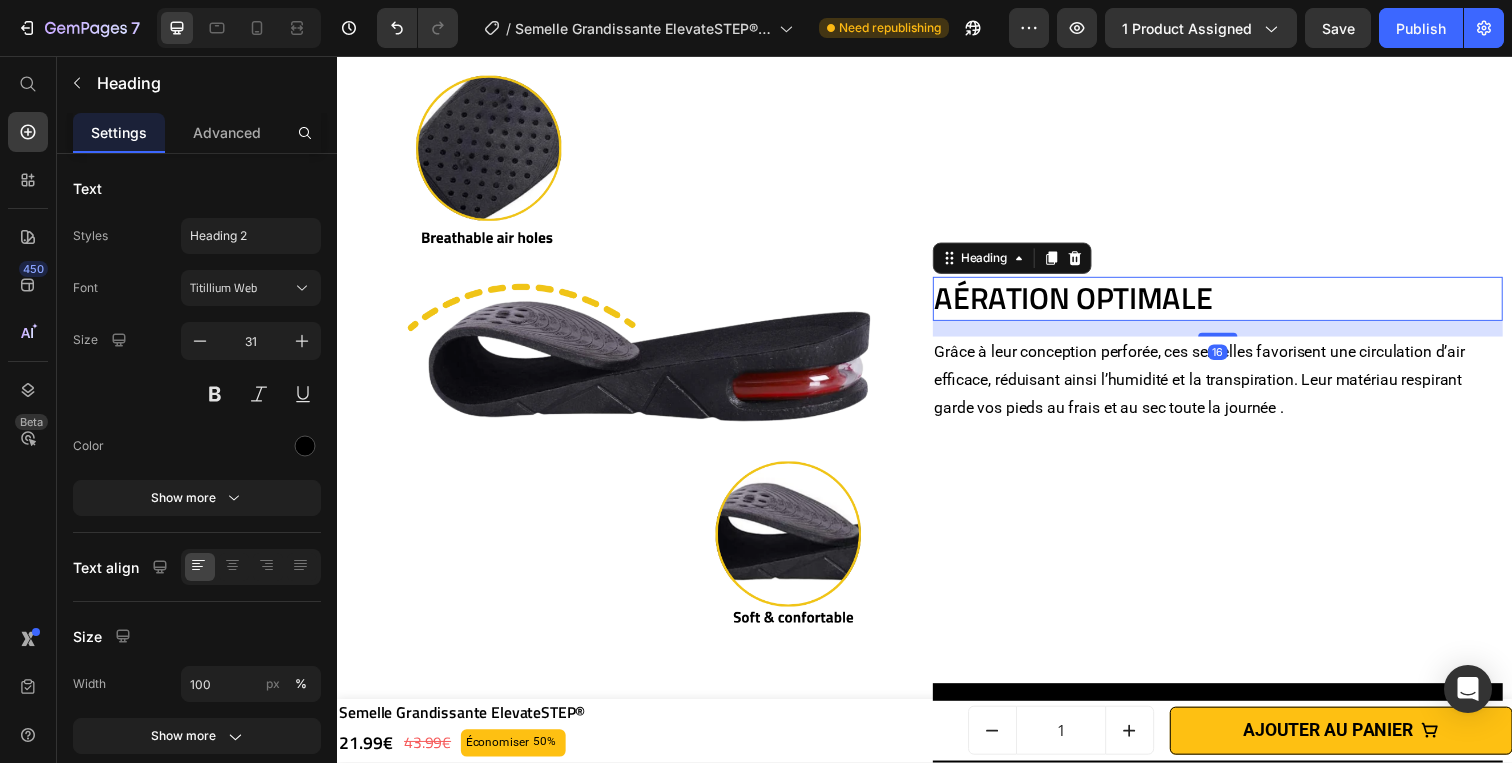 click on "AÉRATION OPTIMALE" at bounding box center (1236, 304) 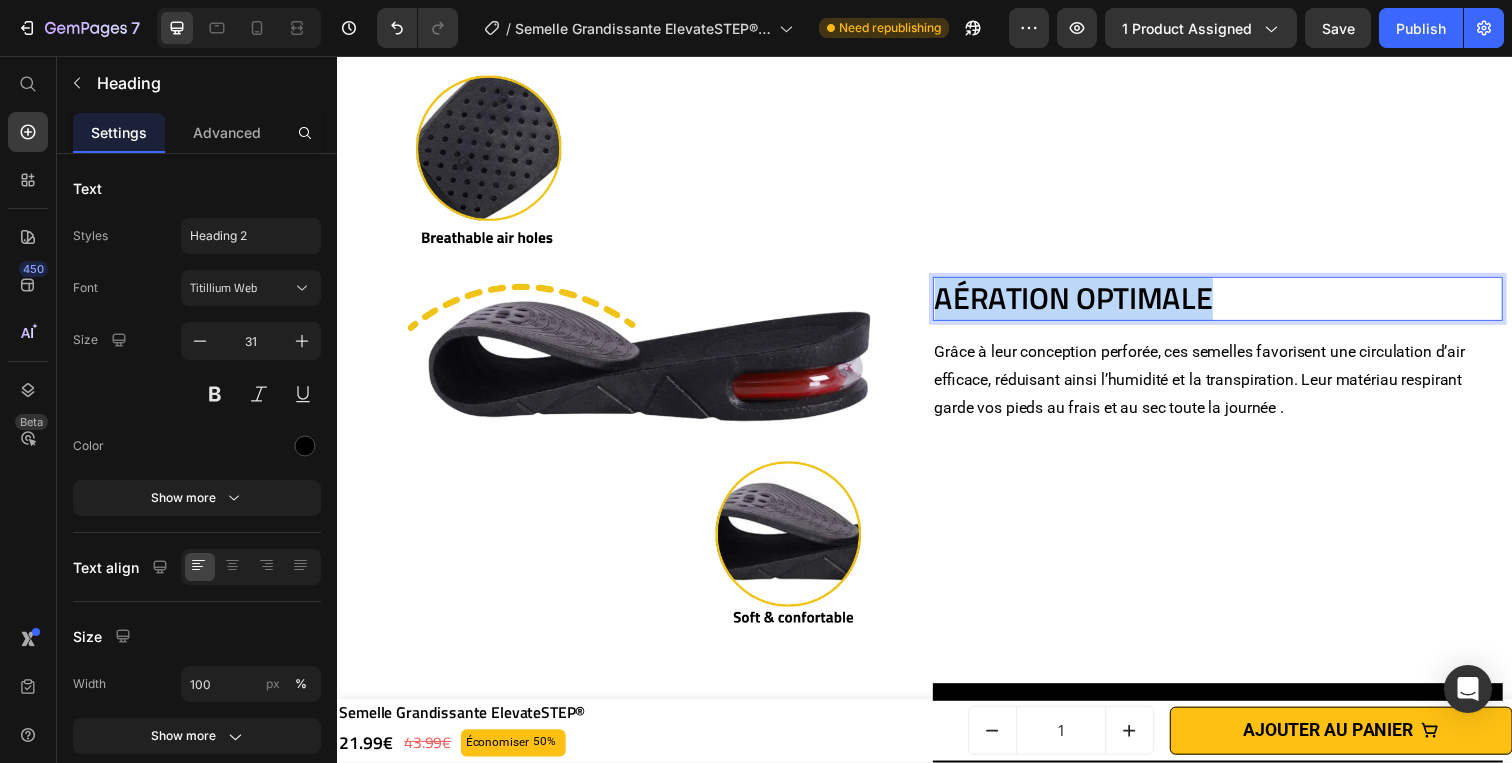 click on "AÉRATION OPTIMALE" at bounding box center (1236, 304) 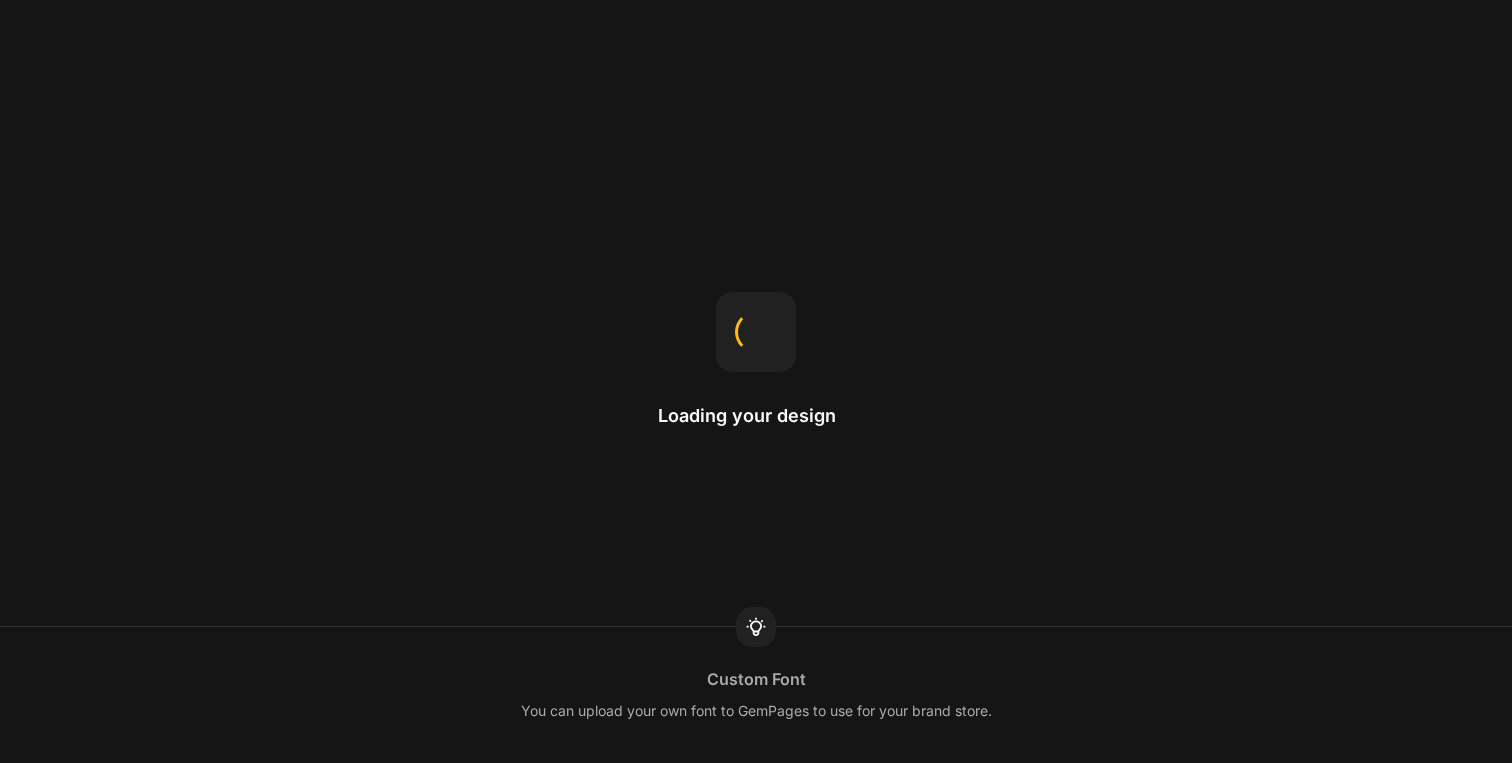 scroll, scrollTop: 0, scrollLeft: 0, axis: both 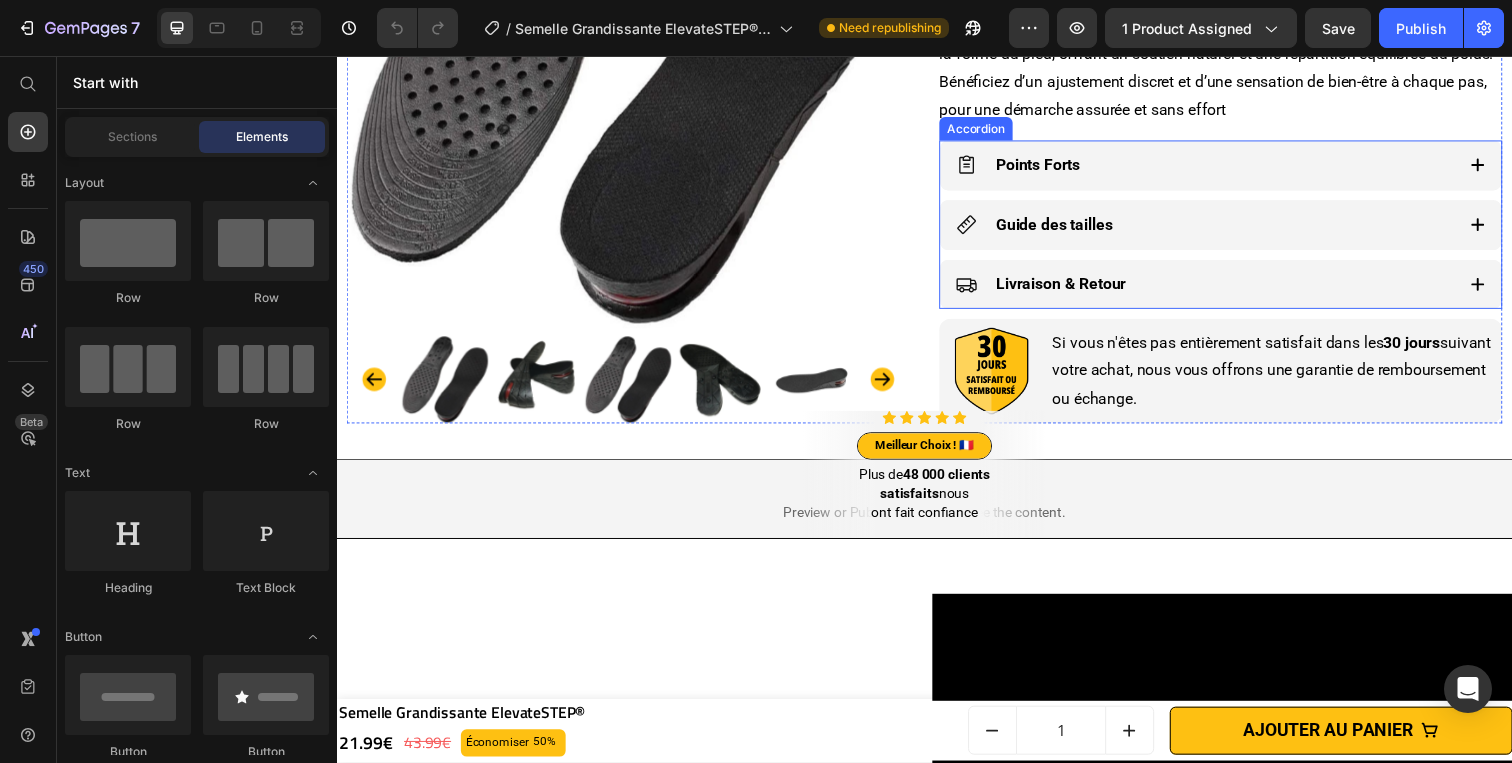 click on "Points Forts" at bounding box center [1223, 168] 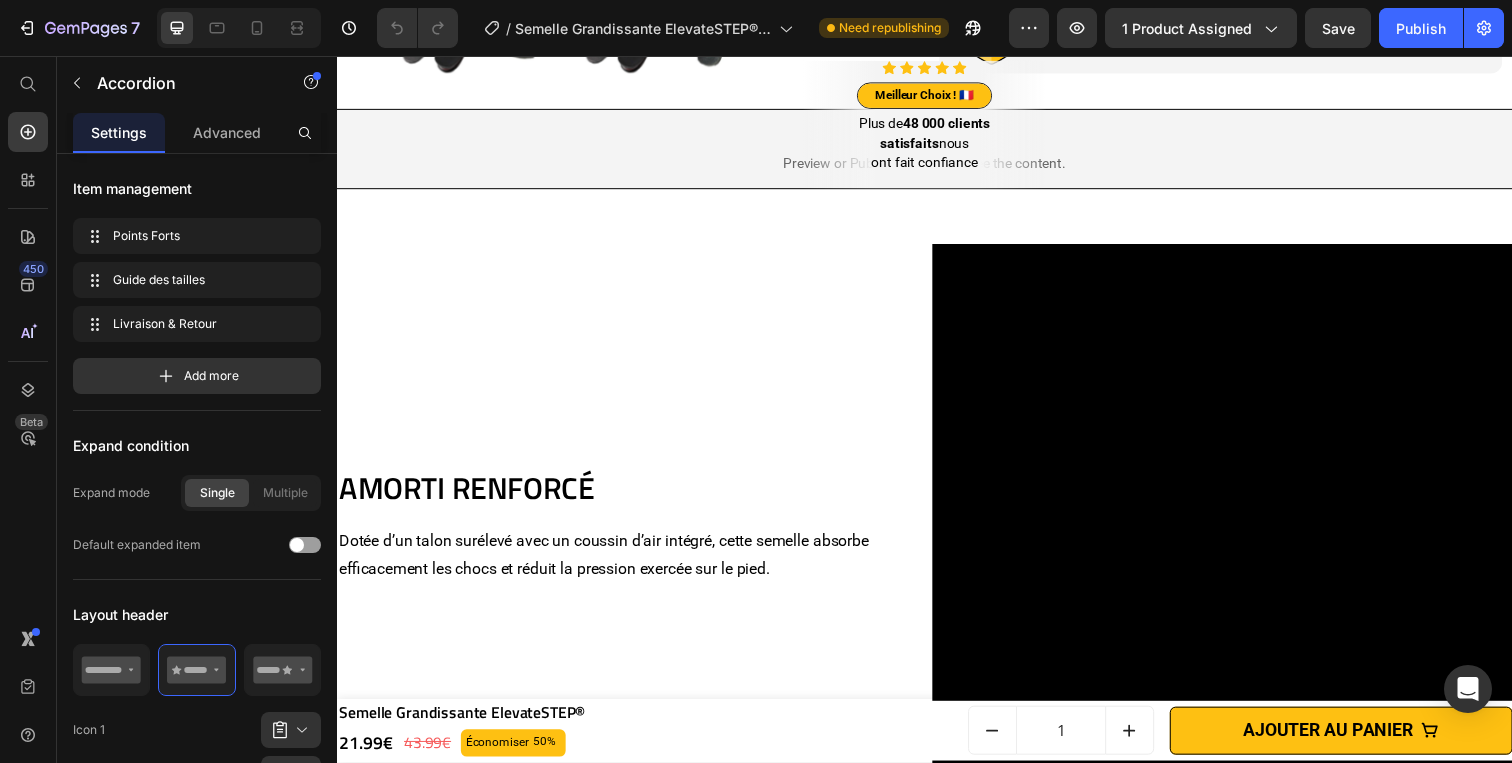 scroll, scrollTop: 1826, scrollLeft: 0, axis: vertical 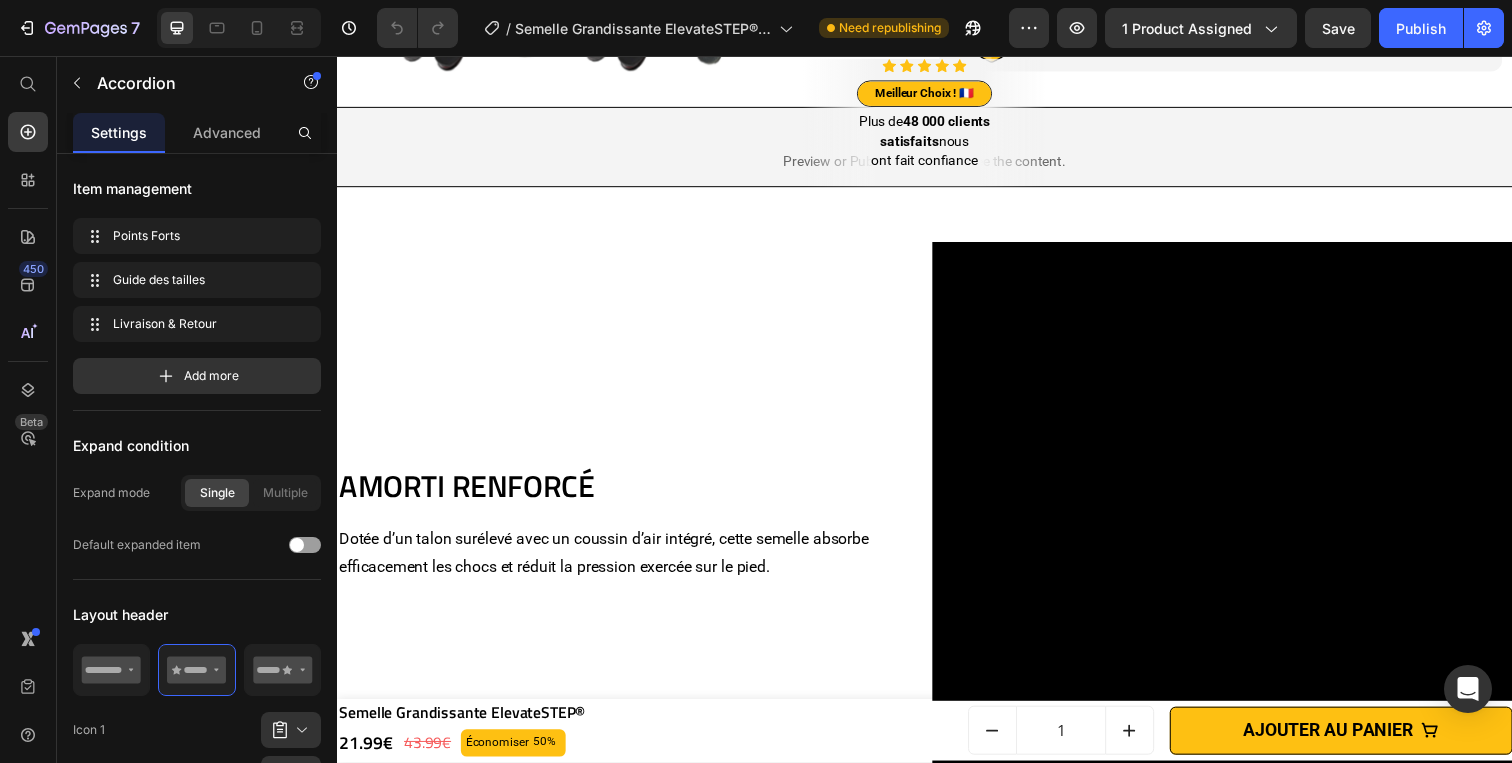 click on "Guide des tailles" at bounding box center (1223, -132) 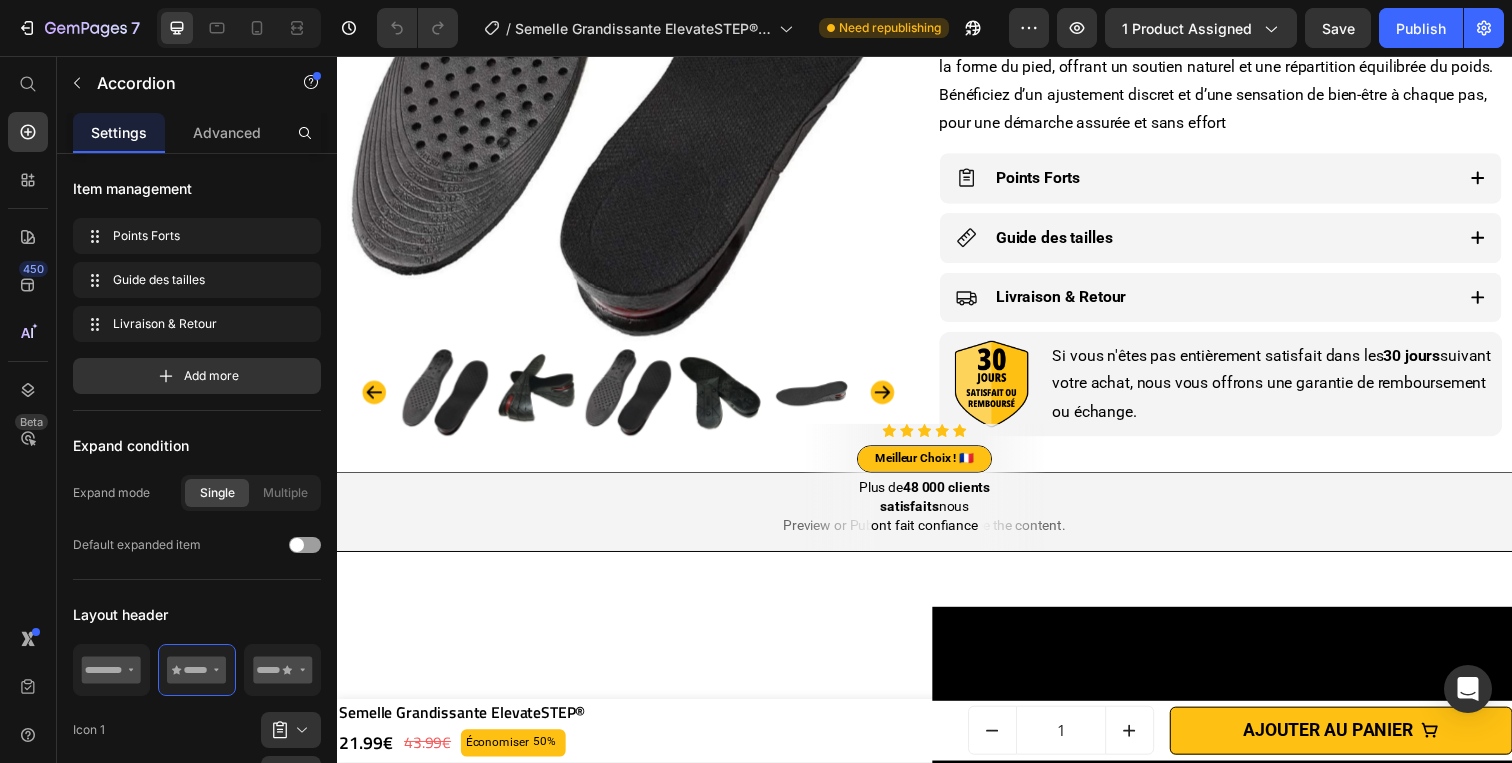 scroll, scrollTop: 1170, scrollLeft: 0, axis: vertical 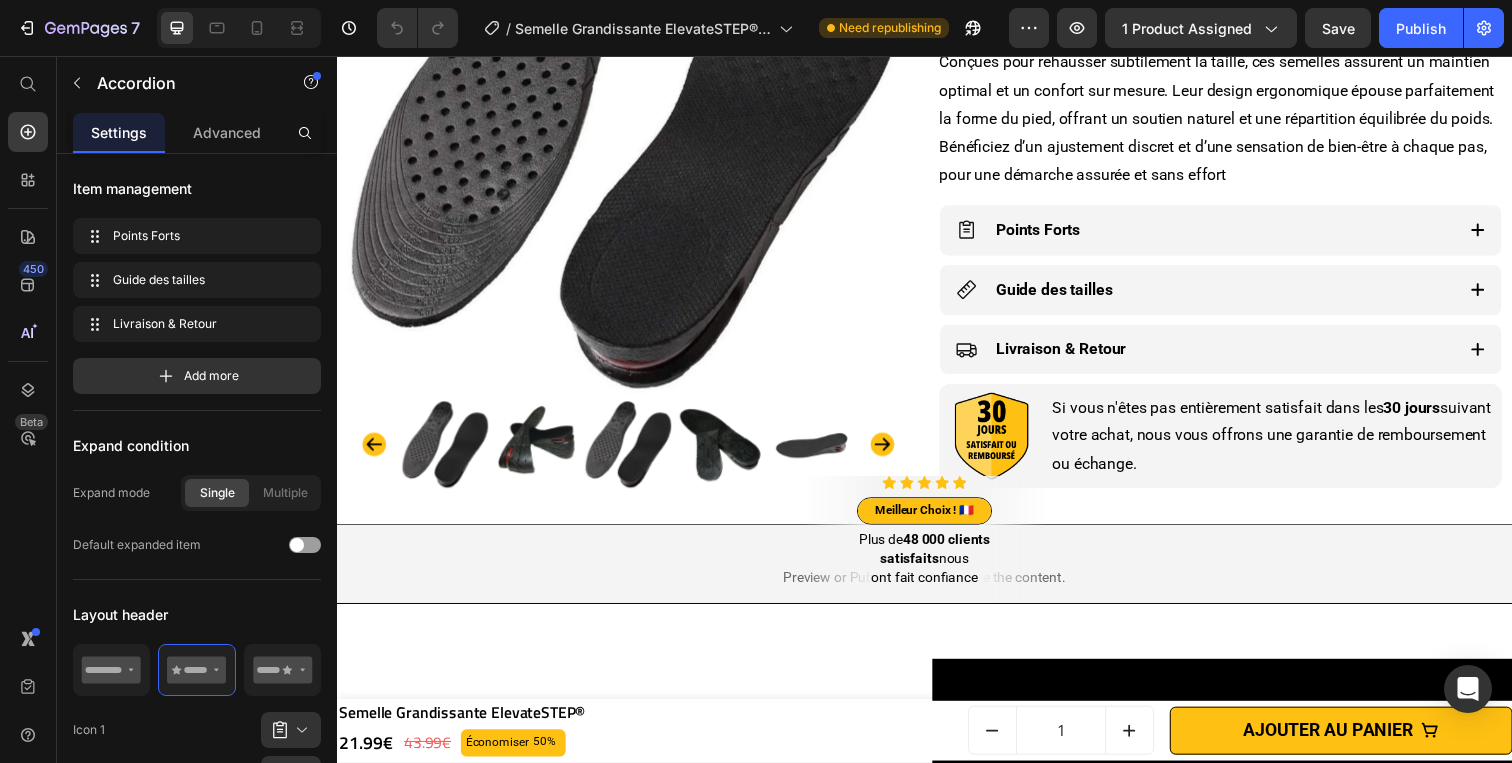 click on "Guide des tailles" at bounding box center [1223, 295] 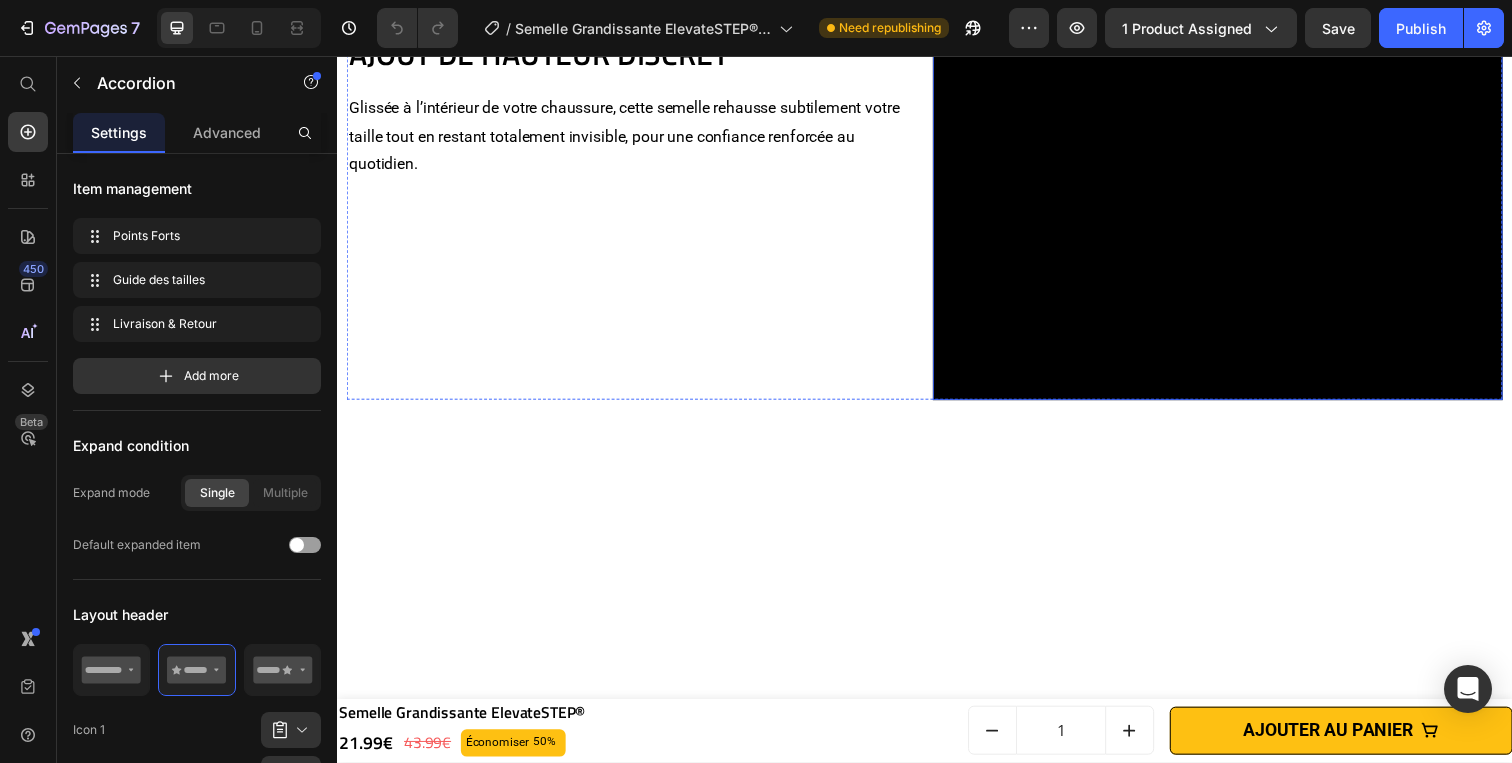 scroll, scrollTop: 4797, scrollLeft: 0, axis: vertical 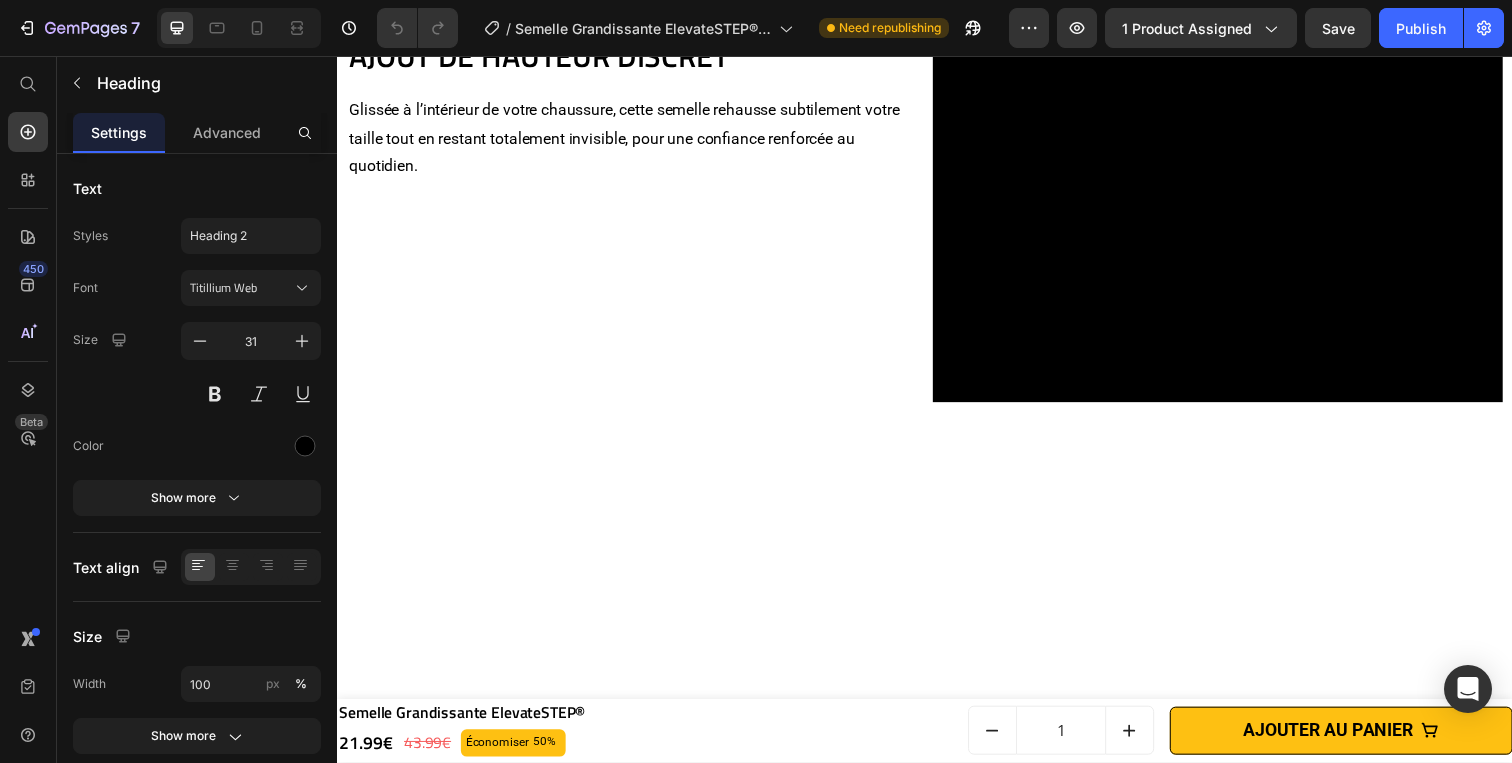 click on "CONCEPTION RESPIRANTE" at bounding box center (1236, -349) 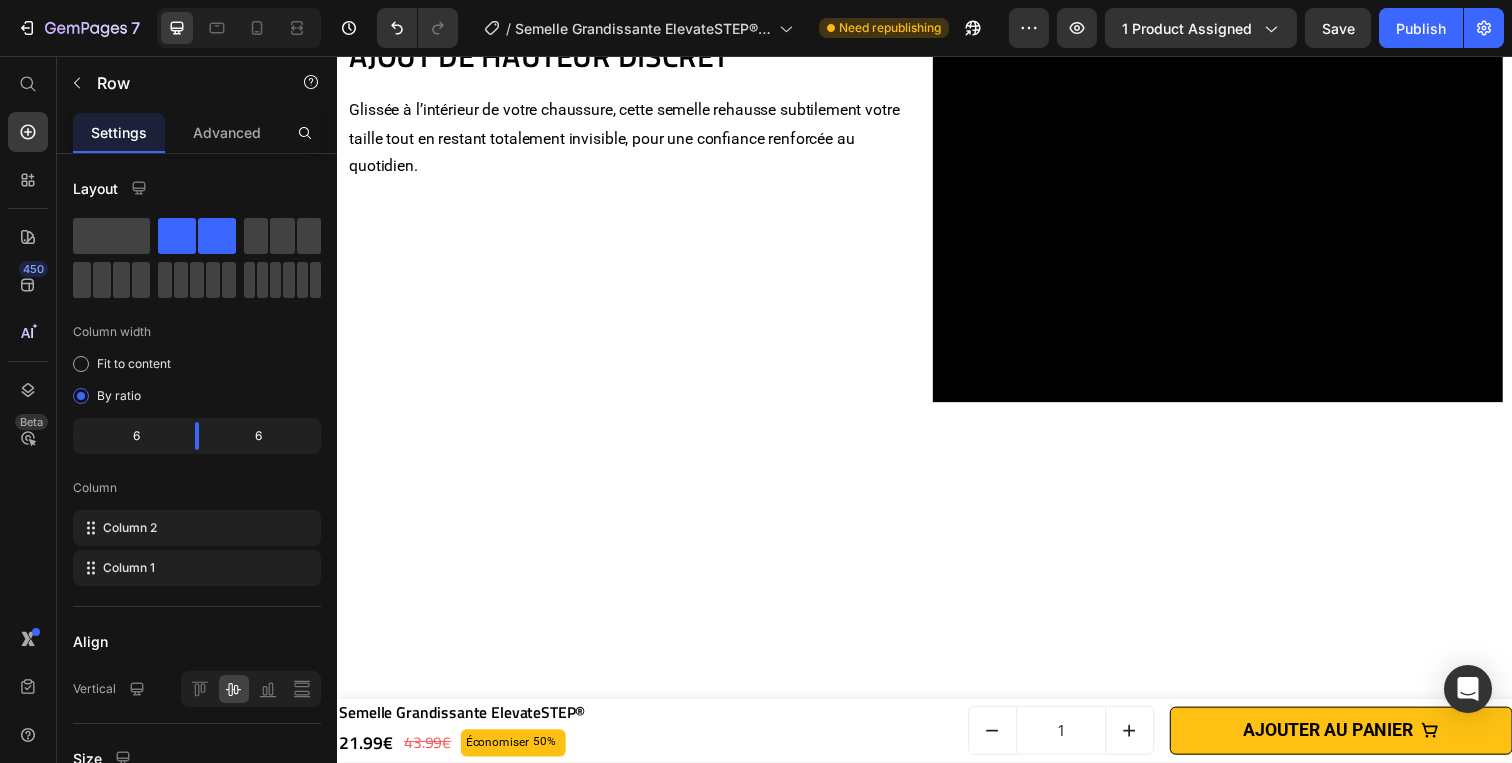 click on "CONCEPTION RESPIRANTE Heading   16 Grâce à leur conception perforée, ces semelles favorisent une circulation d’air efficace, réduisant ainsi l’humidité et la transpiration. Leur matériau respirant garde vos pieds au frais et au sec toute la journée . Text block" at bounding box center (1236, -296) 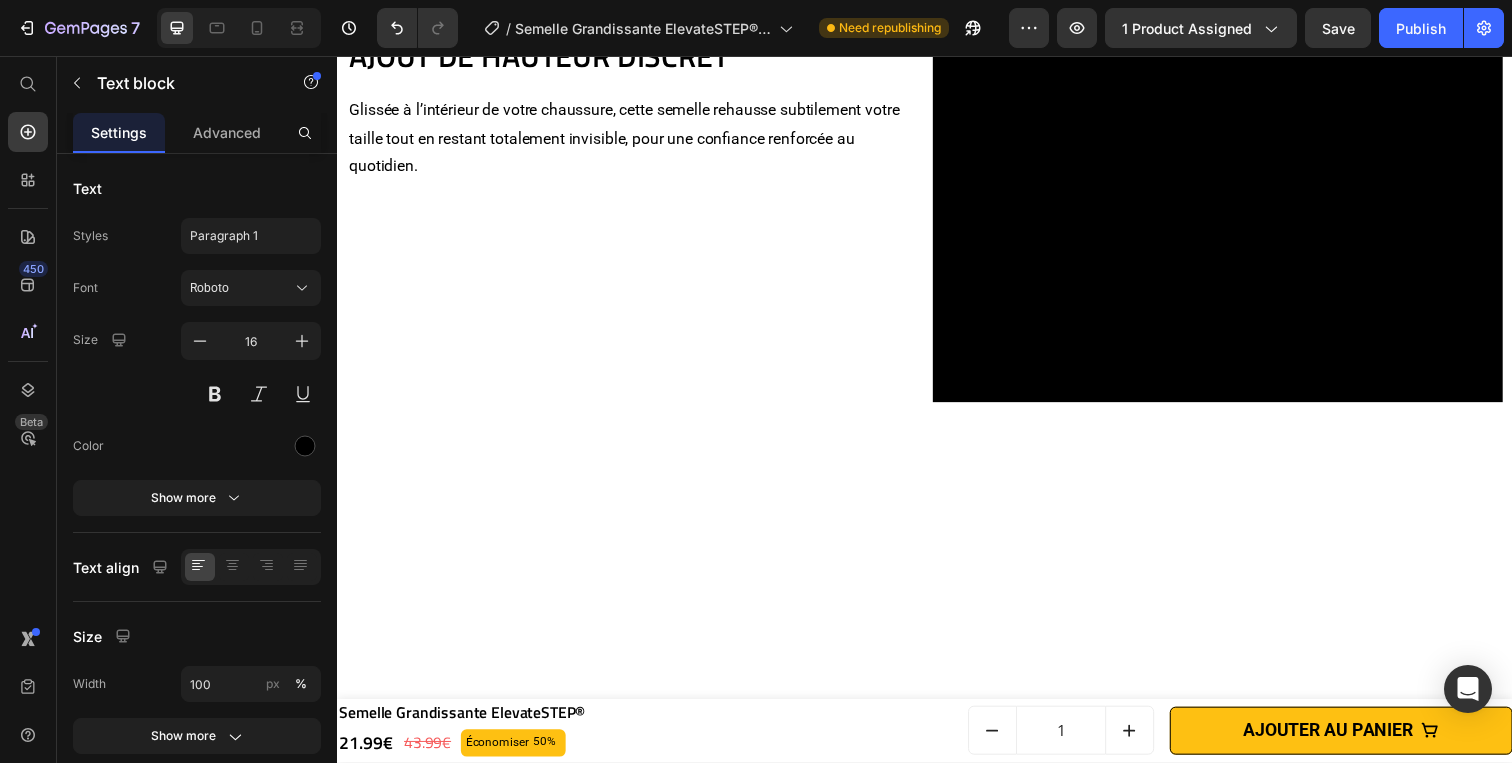 click on "Grâce à leur conception perforée, ces semelles favorisent une circulation d’air efficace, réduisant ainsi l’humidité et la transpiration. Leur matériau respirant garde vos pieds au frais et au sec toute la journée ." at bounding box center [1236, -266] 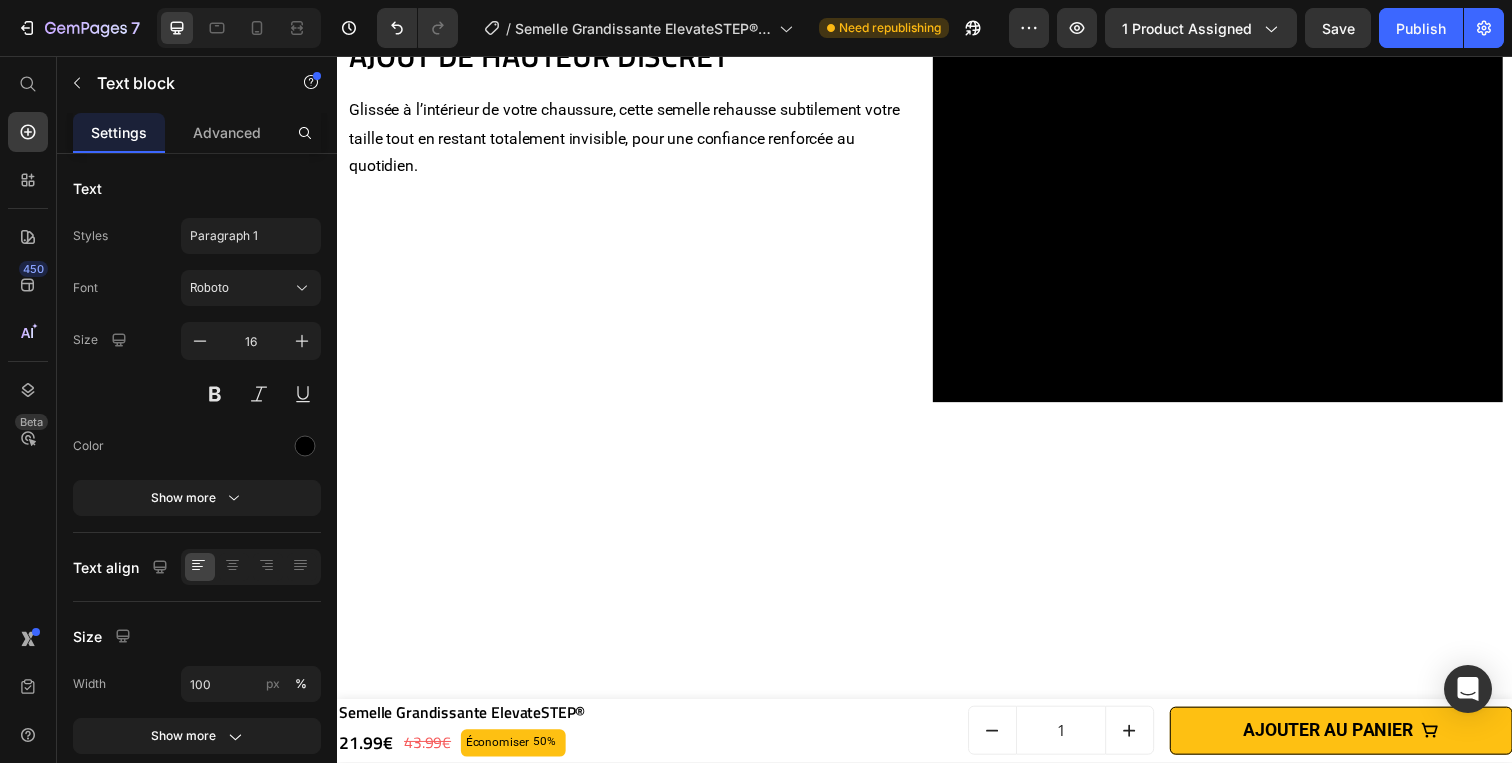 click on "Grâce à leur conception perforée, ces semelles favorisent une circulation d’air efficace, réduisant ainsi l’humidité et la transpiration. Leur matériau respirant garde vos pieds au frais et au sec toute la journée ." at bounding box center (1236, -266) 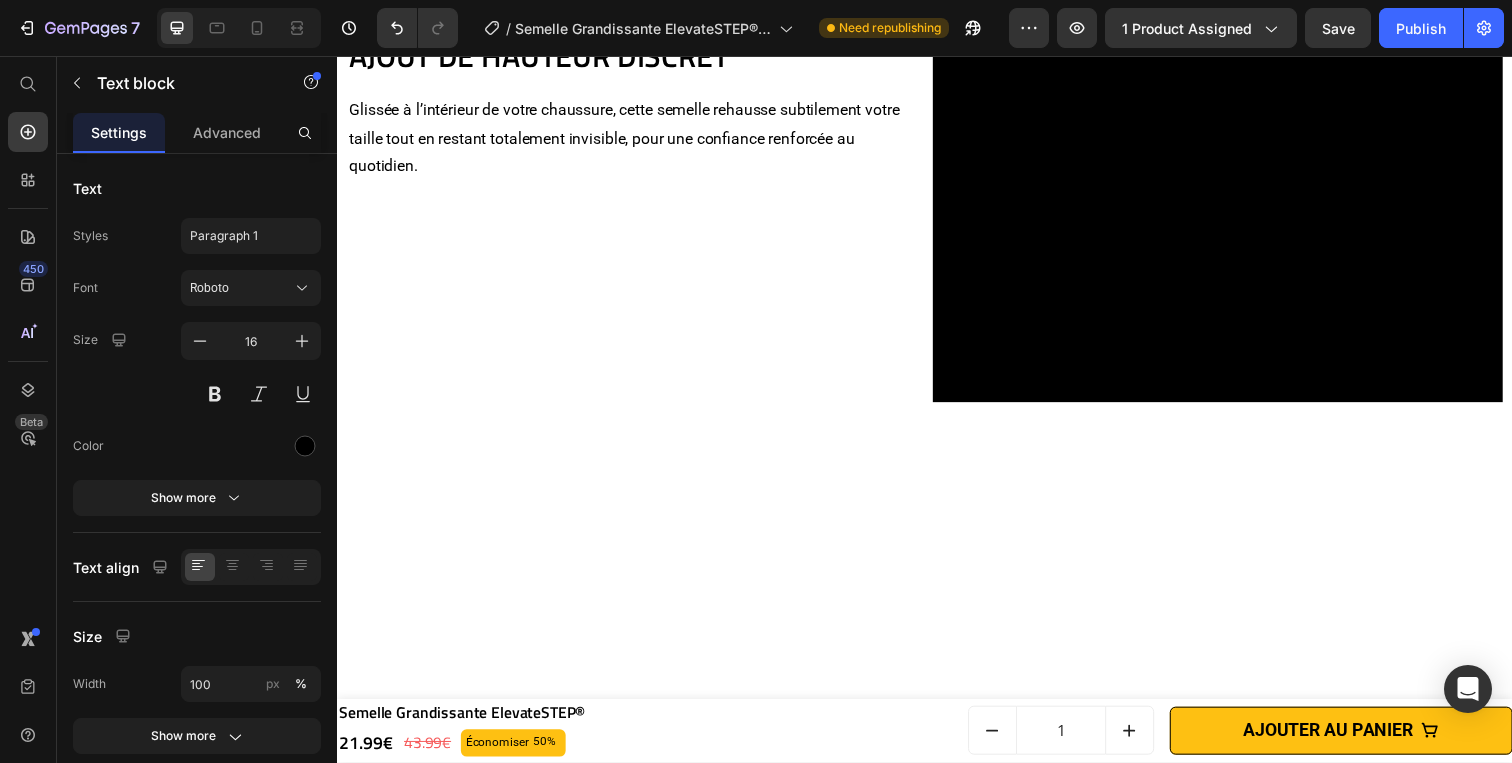 click on "Grâce à leur conception perforée, ces semelles favorisent une circulation d’air efficace, réduisant ainsi l’humidité et la transpiration. Leur matériau respirant garde vos pieds au frais et au sec toute la journée ." at bounding box center [1236, -266] 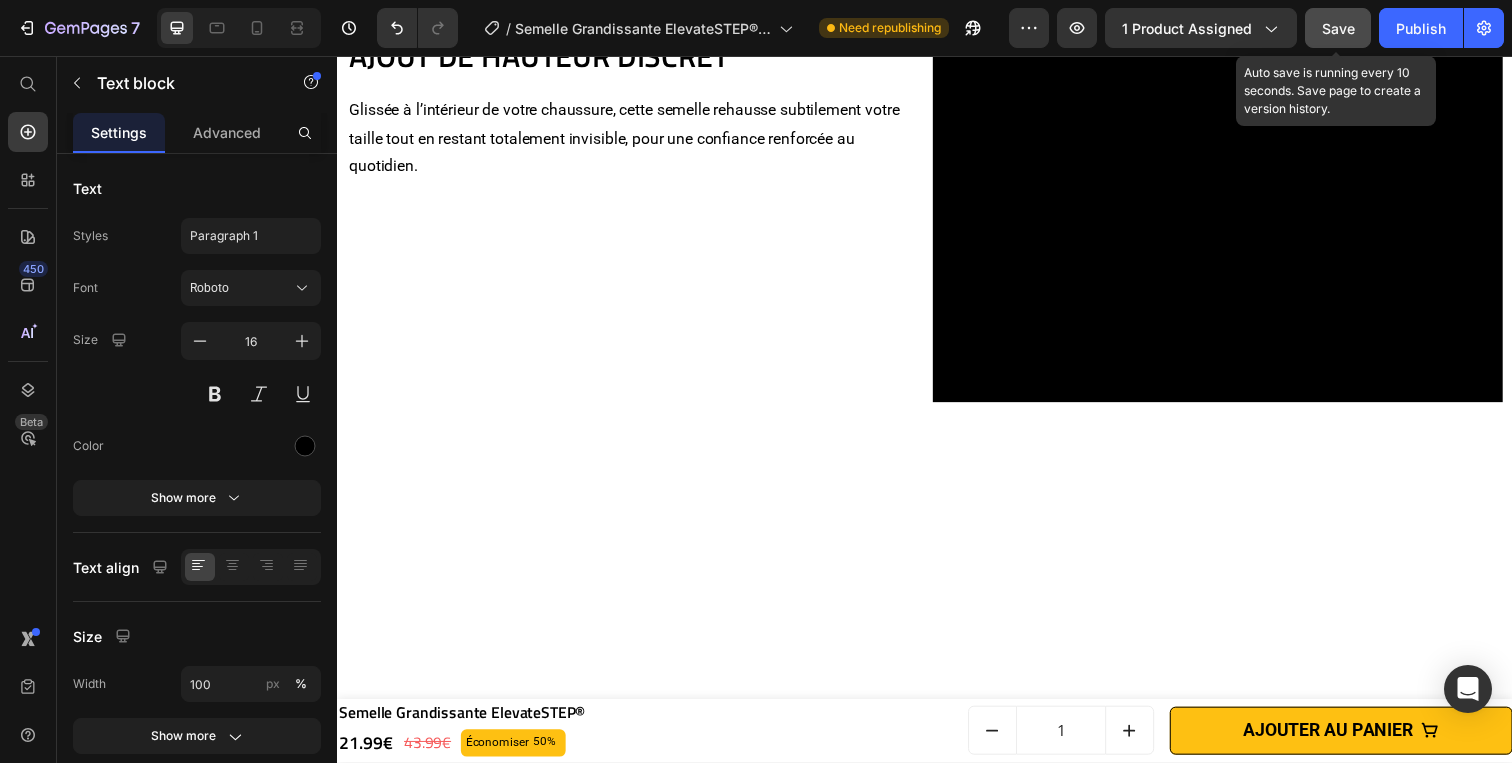 click on "Save" at bounding box center [1338, 28] 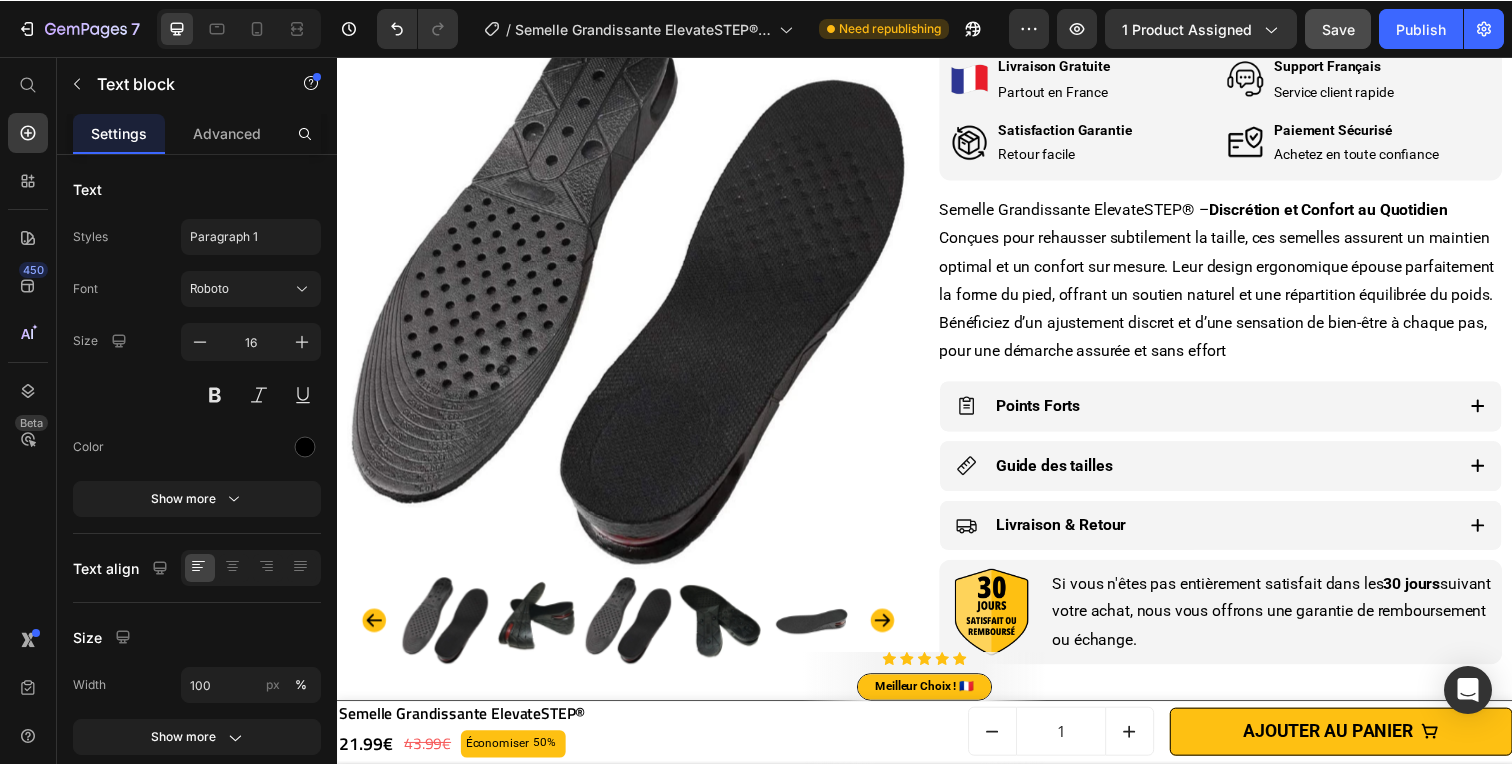 scroll, scrollTop: 951, scrollLeft: 0, axis: vertical 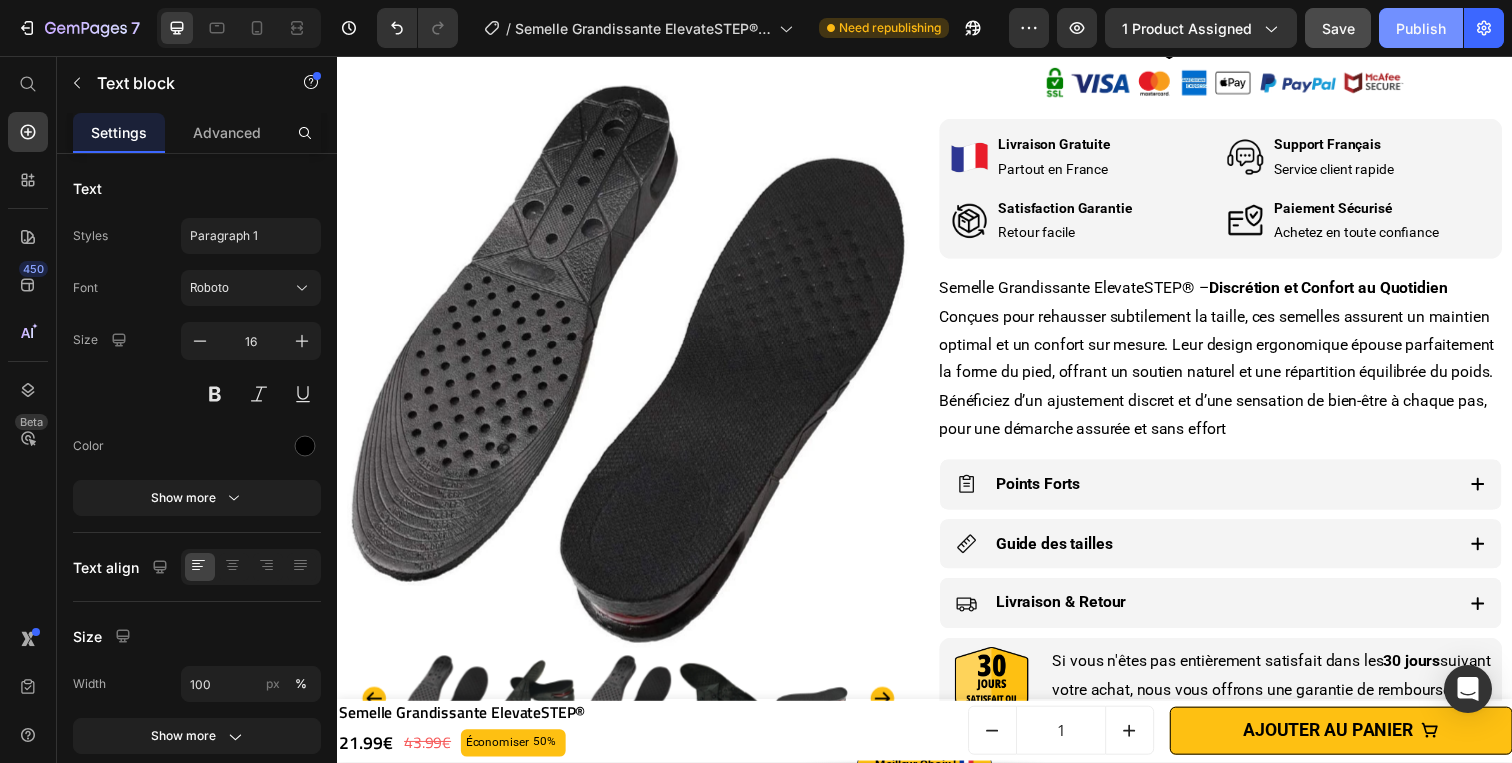 click on "Publish" at bounding box center (1421, 28) 